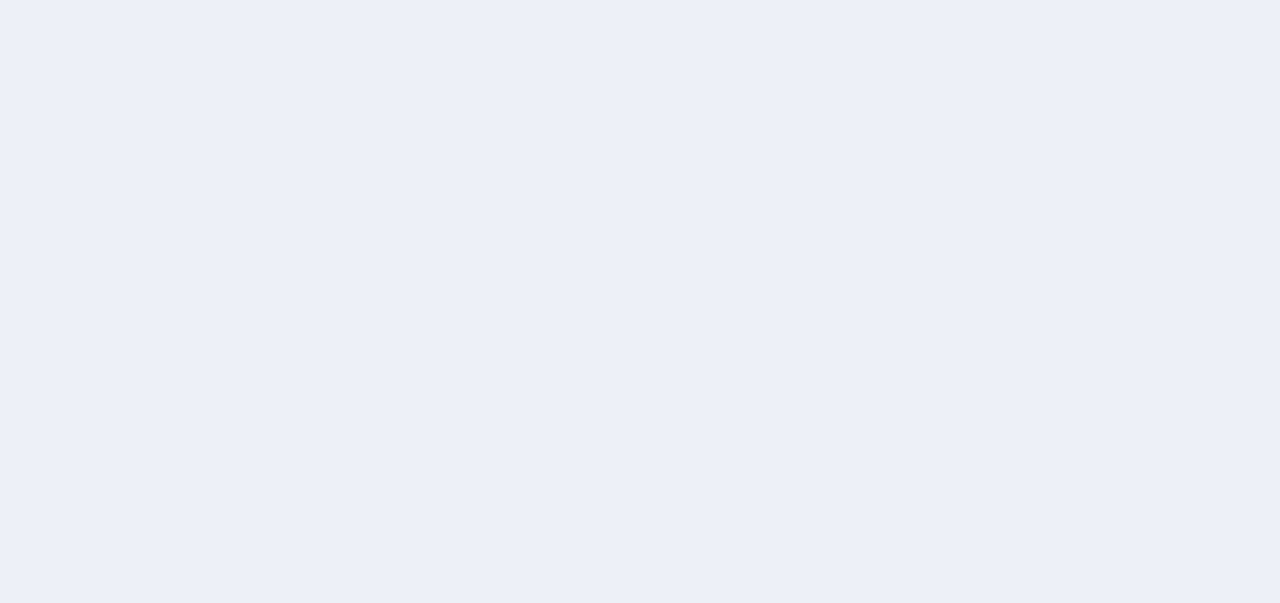 scroll, scrollTop: 0, scrollLeft: 0, axis: both 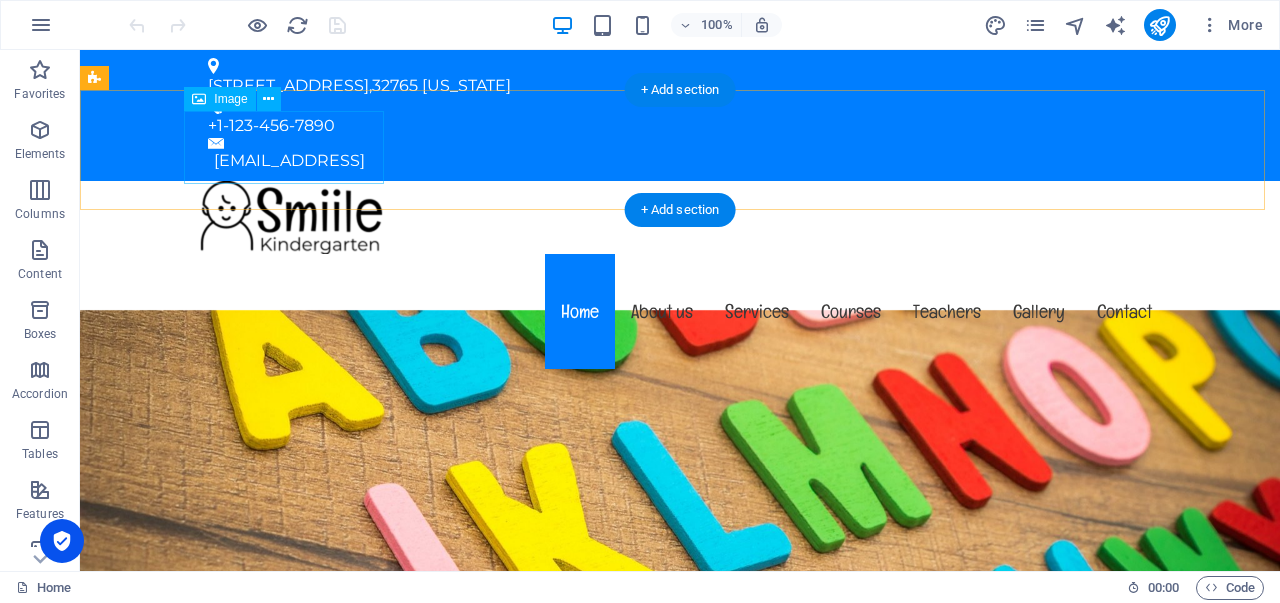 click at bounding box center (680, 217) 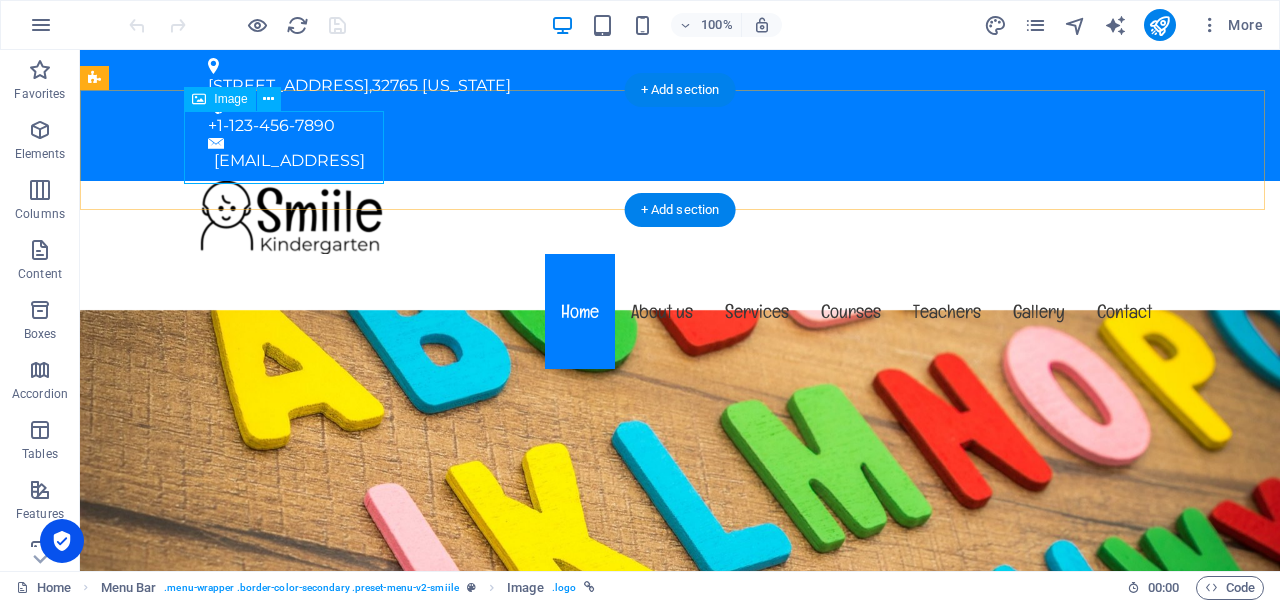 click at bounding box center (680, 217) 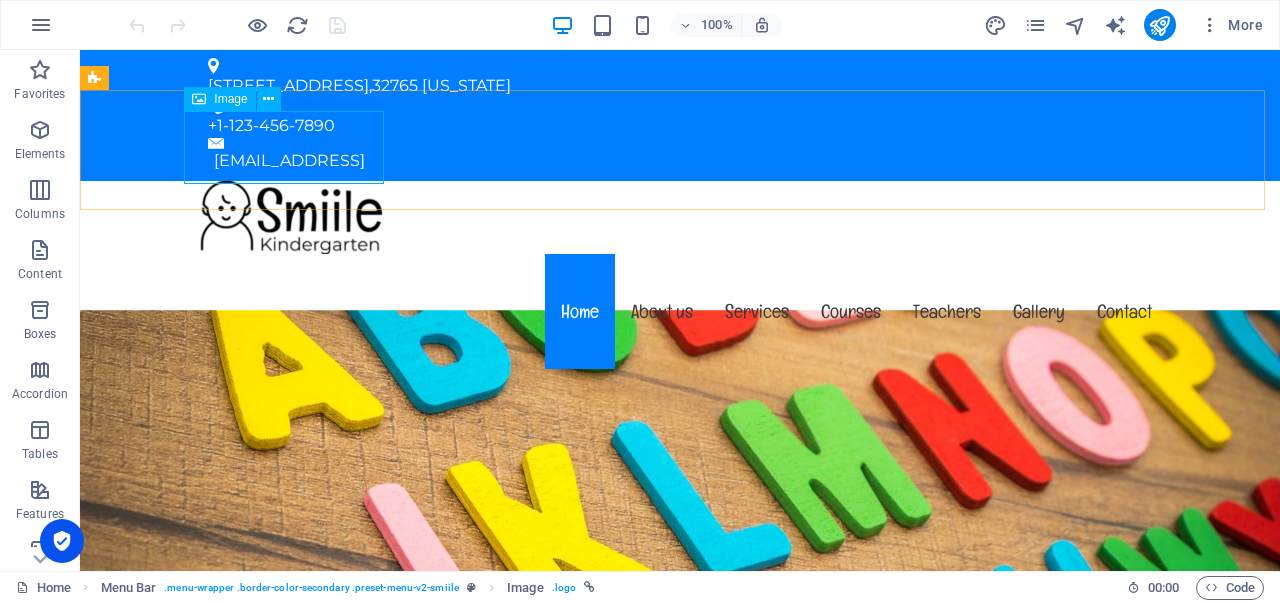 click on "Image" at bounding box center (230, 99) 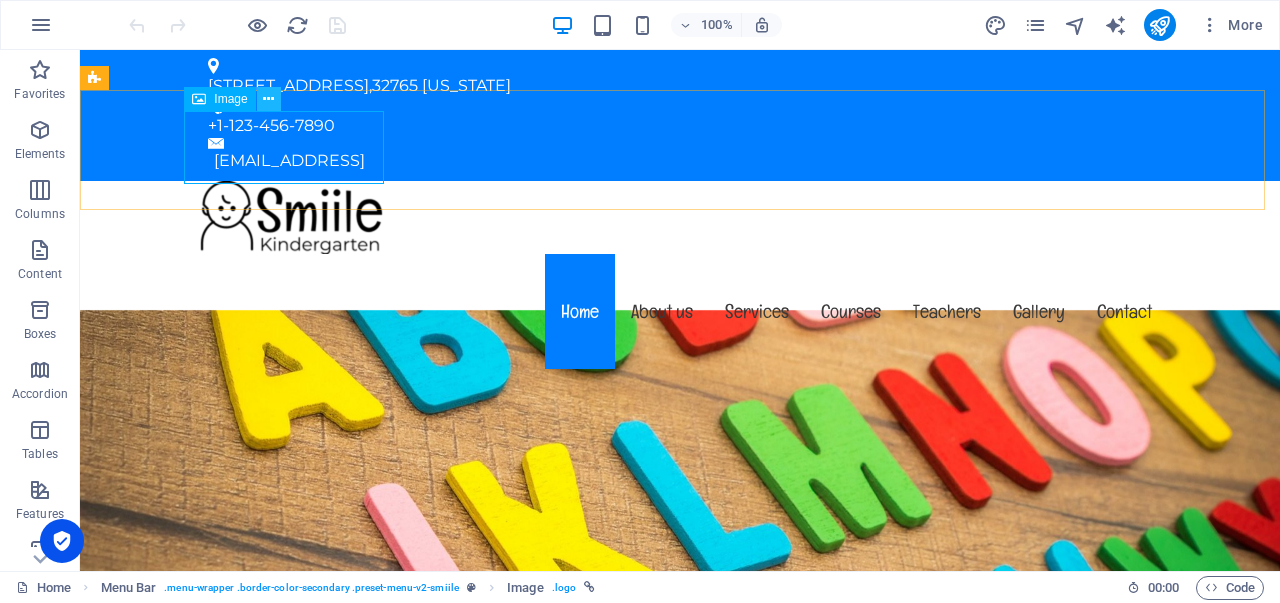 click at bounding box center (268, 99) 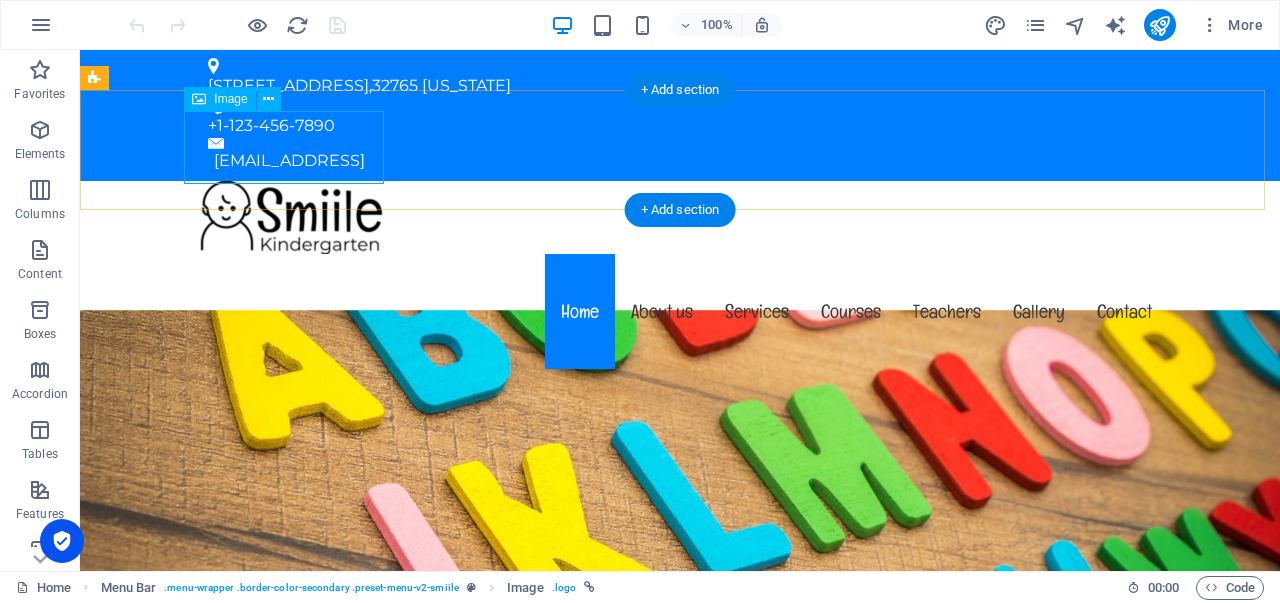 click at bounding box center [680, 217] 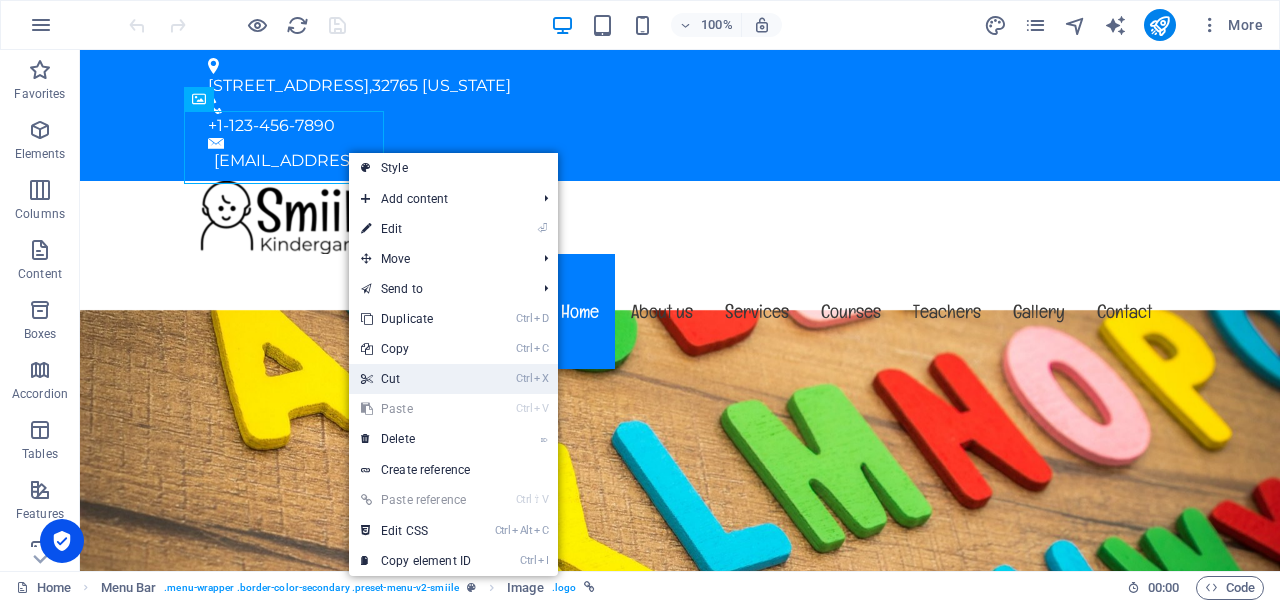 click on "Ctrl X  Cut" at bounding box center [416, 379] 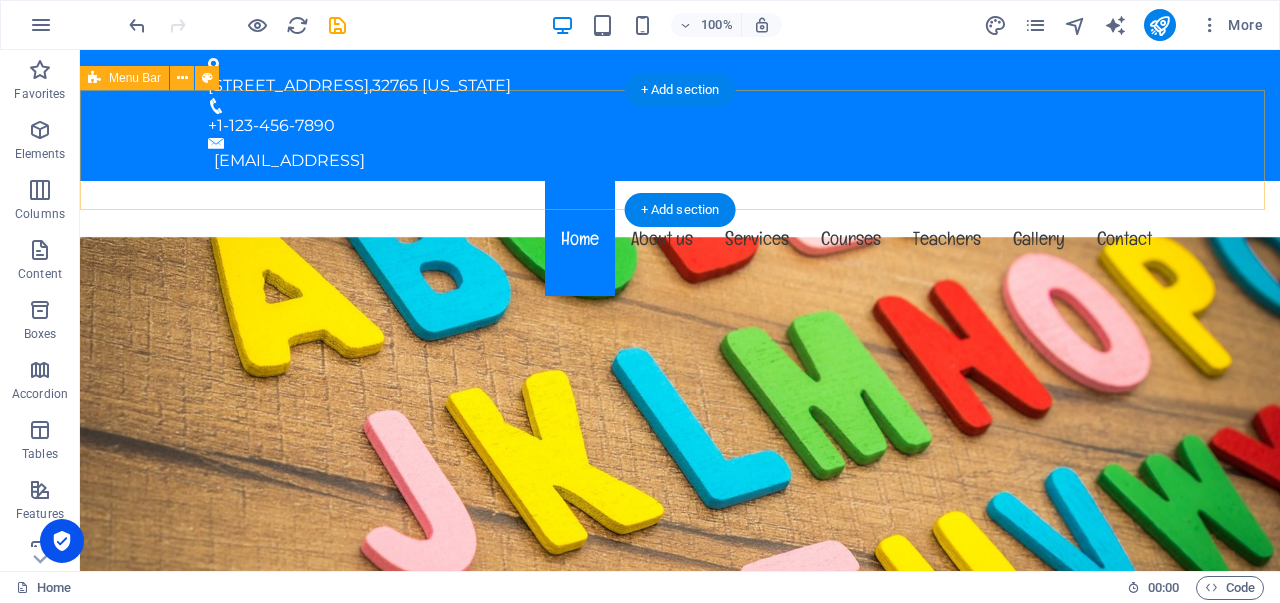click on "Home About us Services Courses Teachers Gallery Contact" at bounding box center (680, 241) 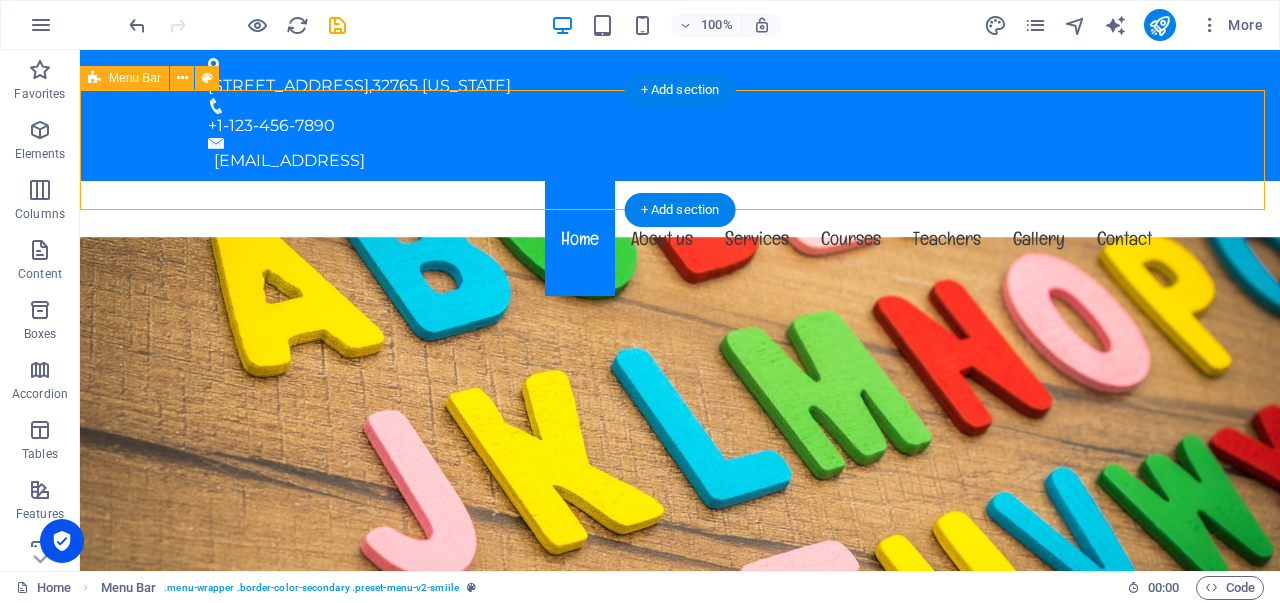 click on "Home About us Services Courses Teachers Gallery Contact" at bounding box center [680, 241] 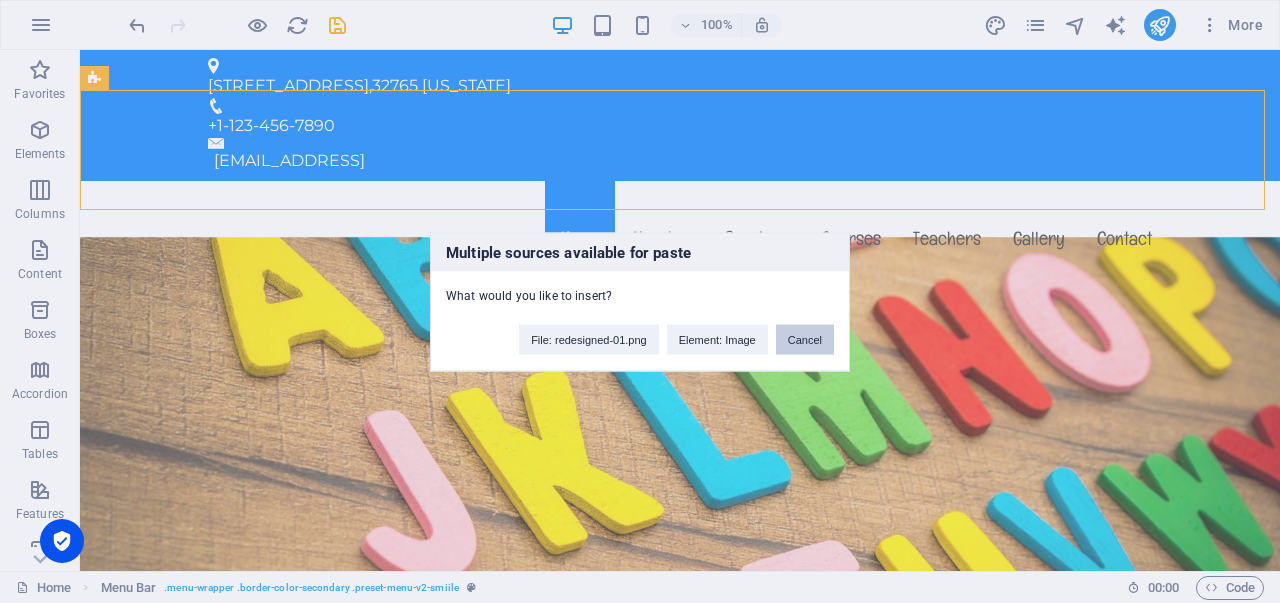 type 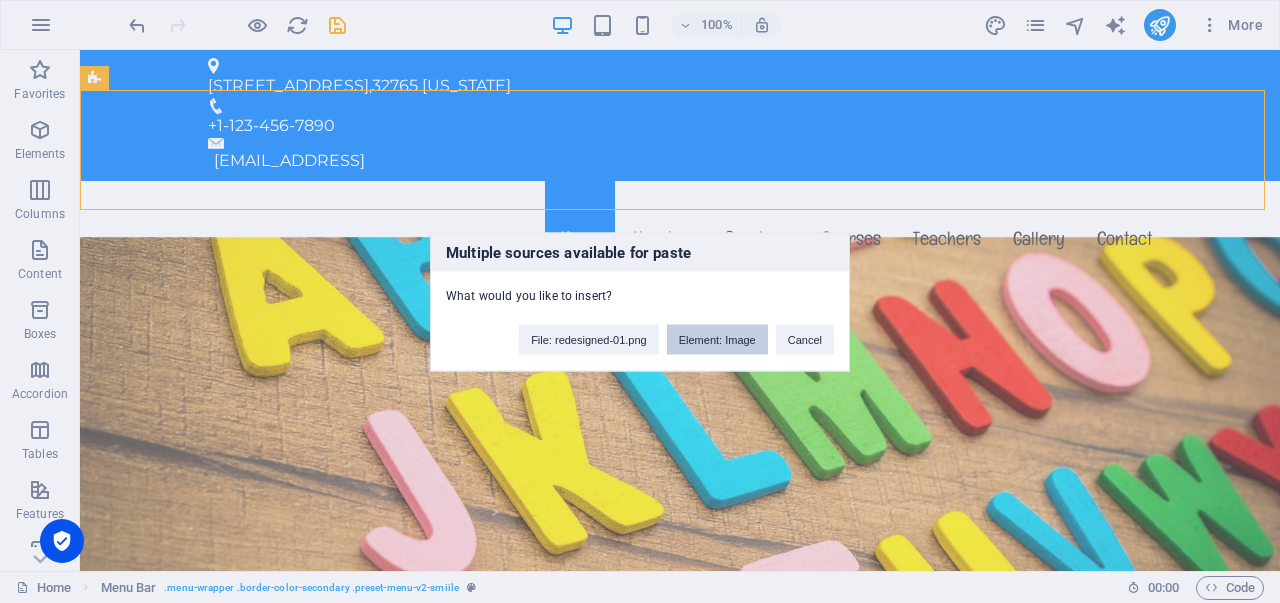 click on "Element: Image" at bounding box center (717, 339) 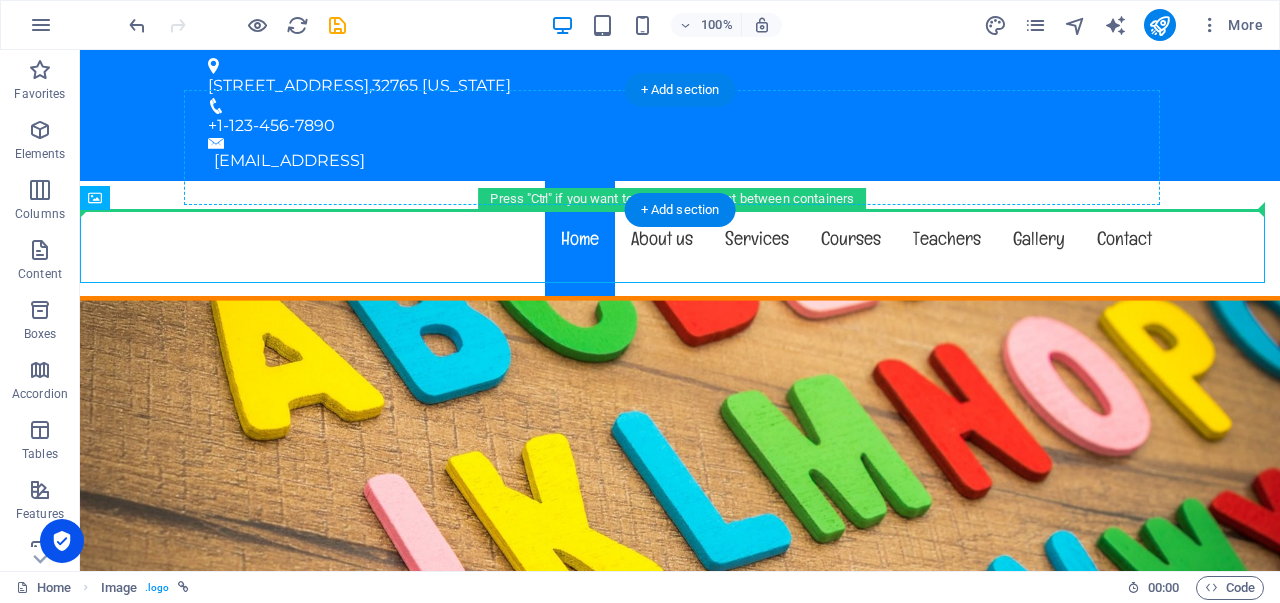 drag, startPoint x: 184, startPoint y: 253, endPoint x: 198, endPoint y: 175, distance: 79.24645 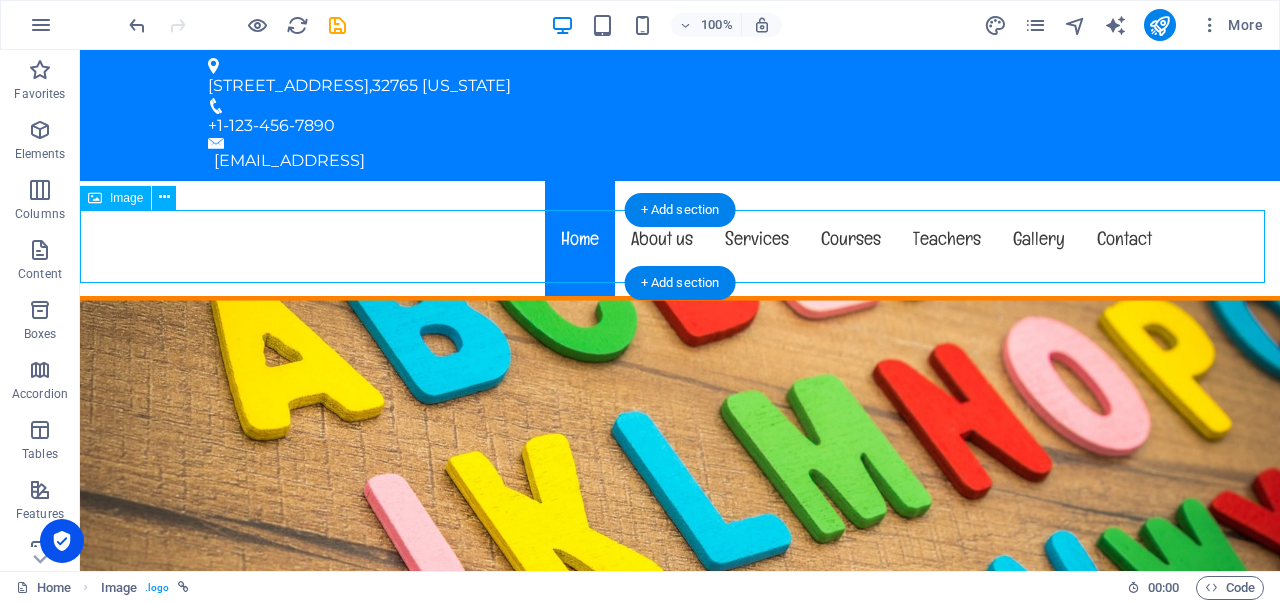 drag, startPoint x: 196, startPoint y: 238, endPoint x: 288, endPoint y: 235, distance: 92.0489 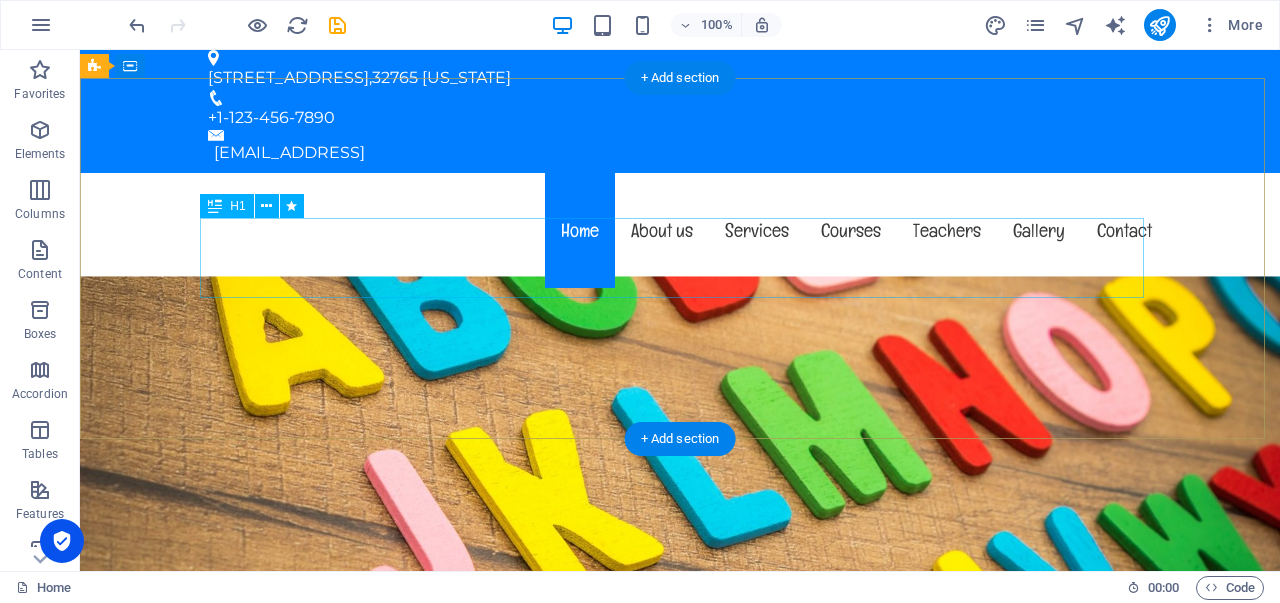 scroll, scrollTop: 0, scrollLeft: 0, axis: both 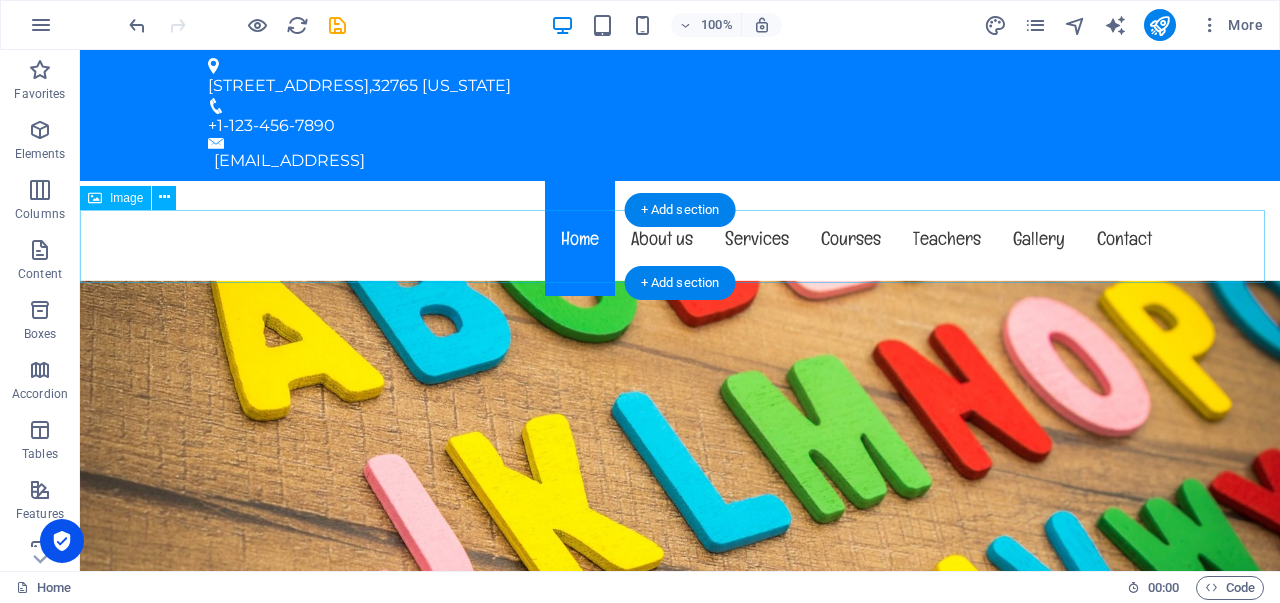 click at bounding box center (680, 337) 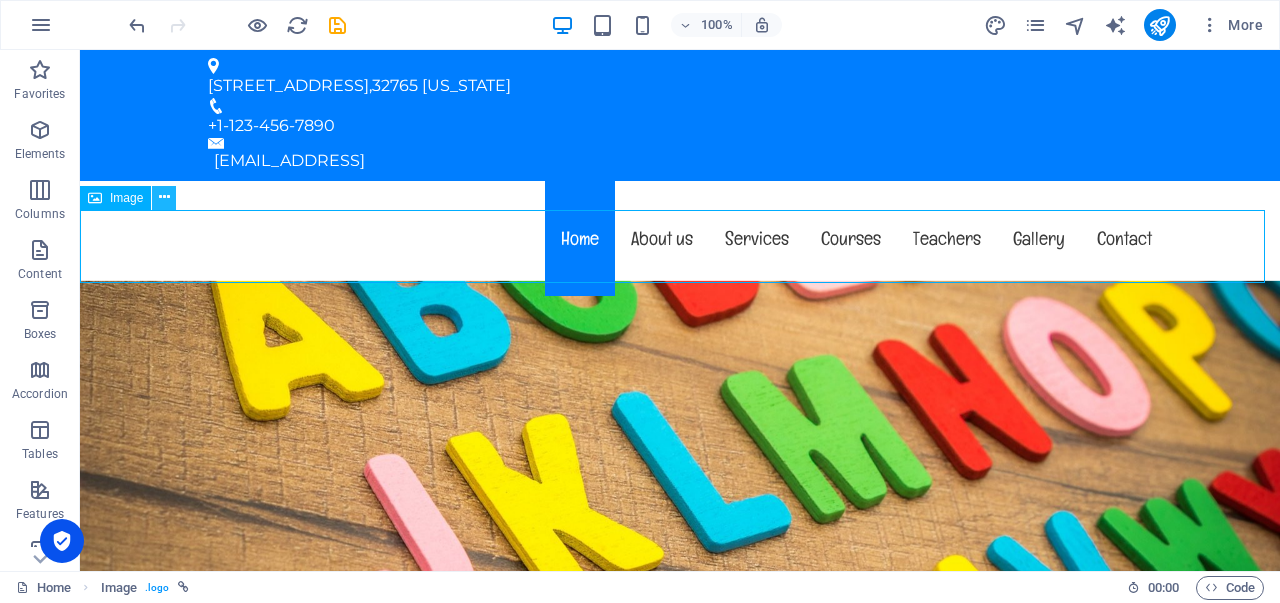 click at bounding box center [164, 198] 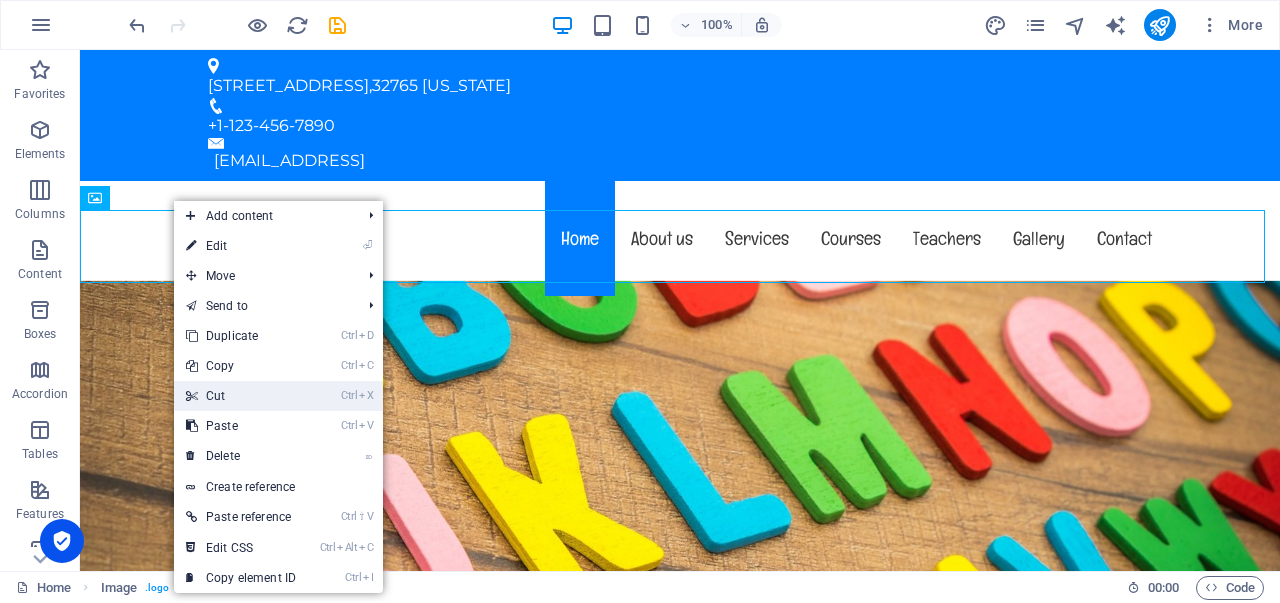 click on "Ctrl X  Cut" at bounding box center [241, 396] 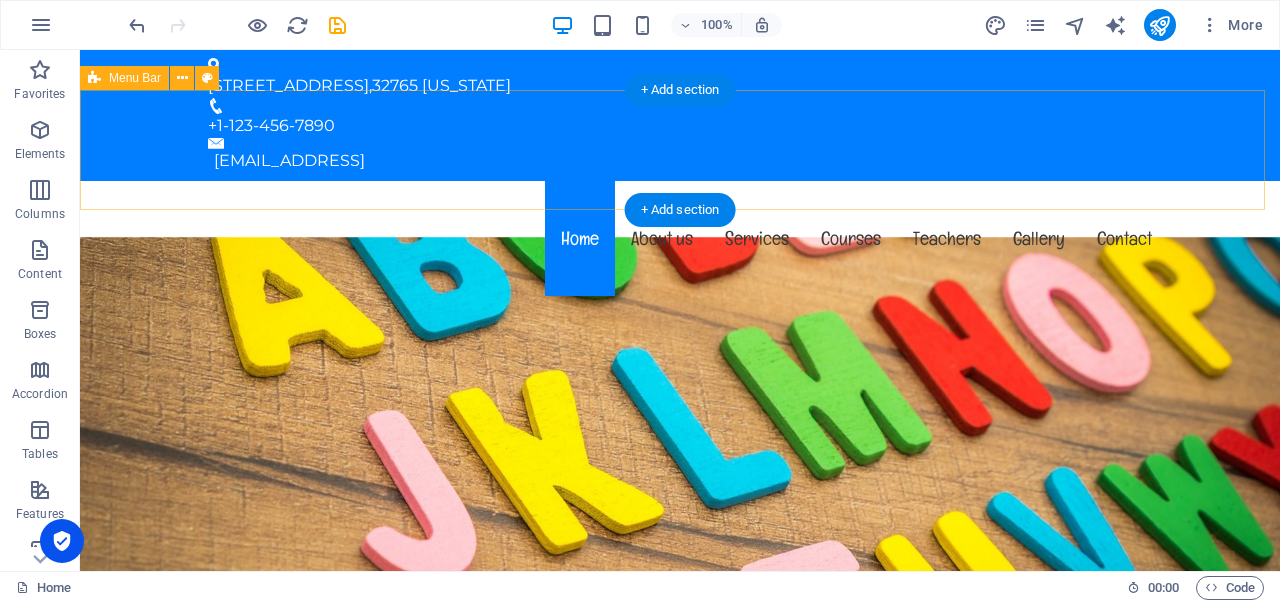 click on "Home About us Services Courses Teachers Gallery Contact" at bounding box center [680, 241] 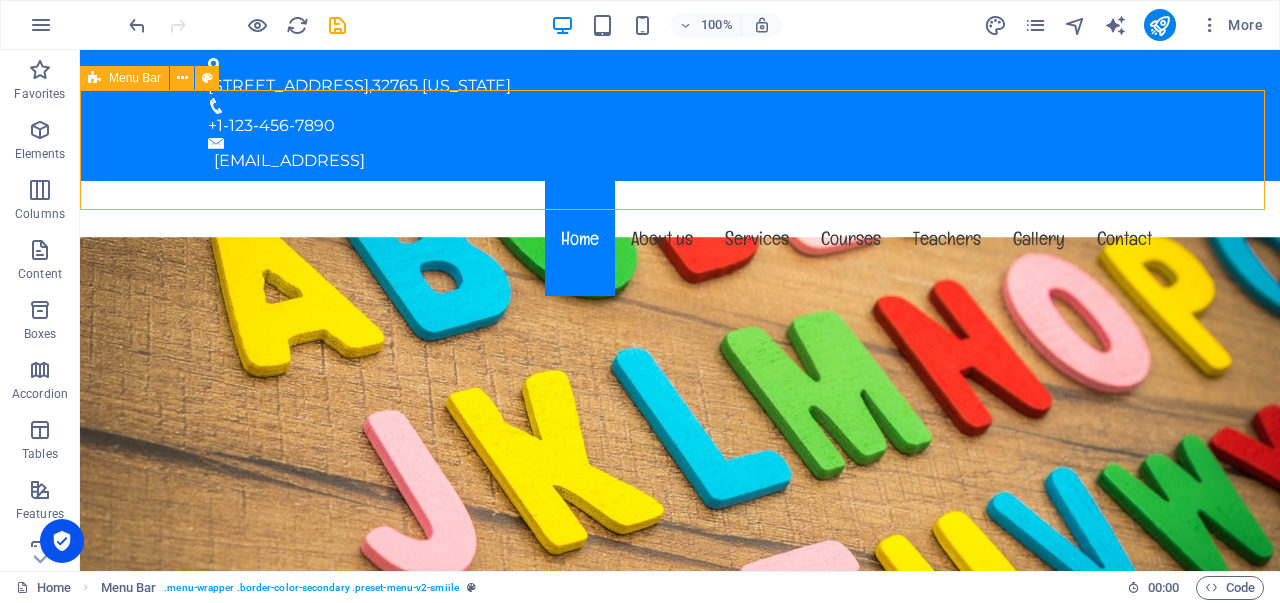 click on "Menu Bar" at bounding box center [124, 78] 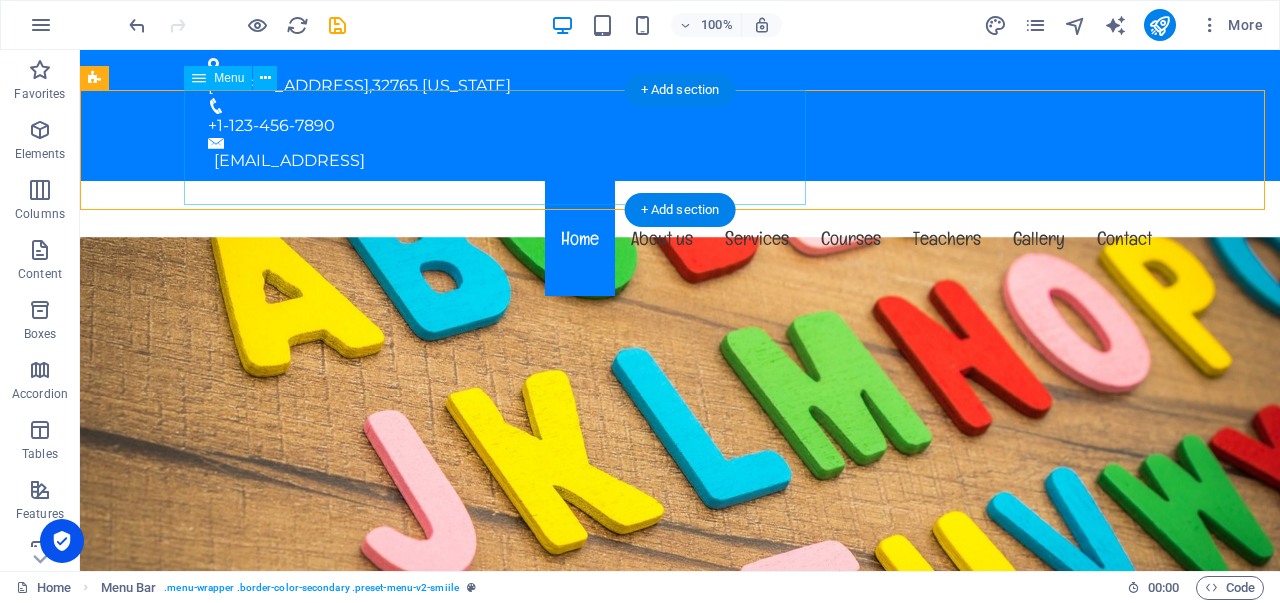 click on "Home About us Services Courses Teachers Gallery Contact" at bounding box center [680, 238] 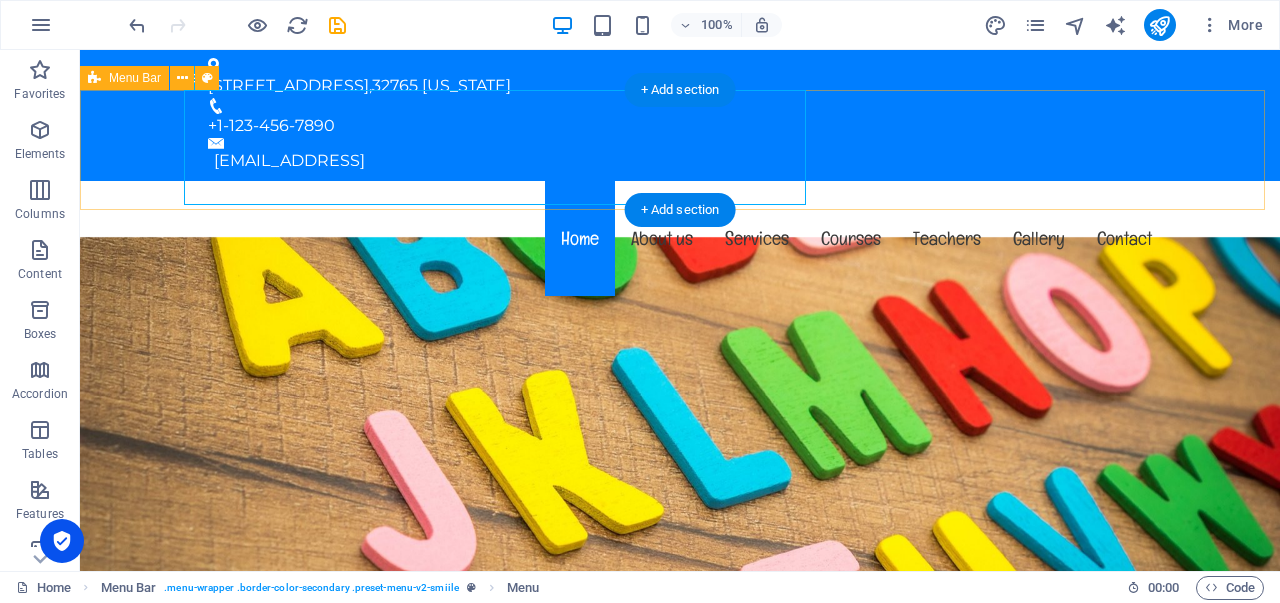 click on "Home About us Services Courses Teachers Gallery Contact" at bounding box center [680, 241] 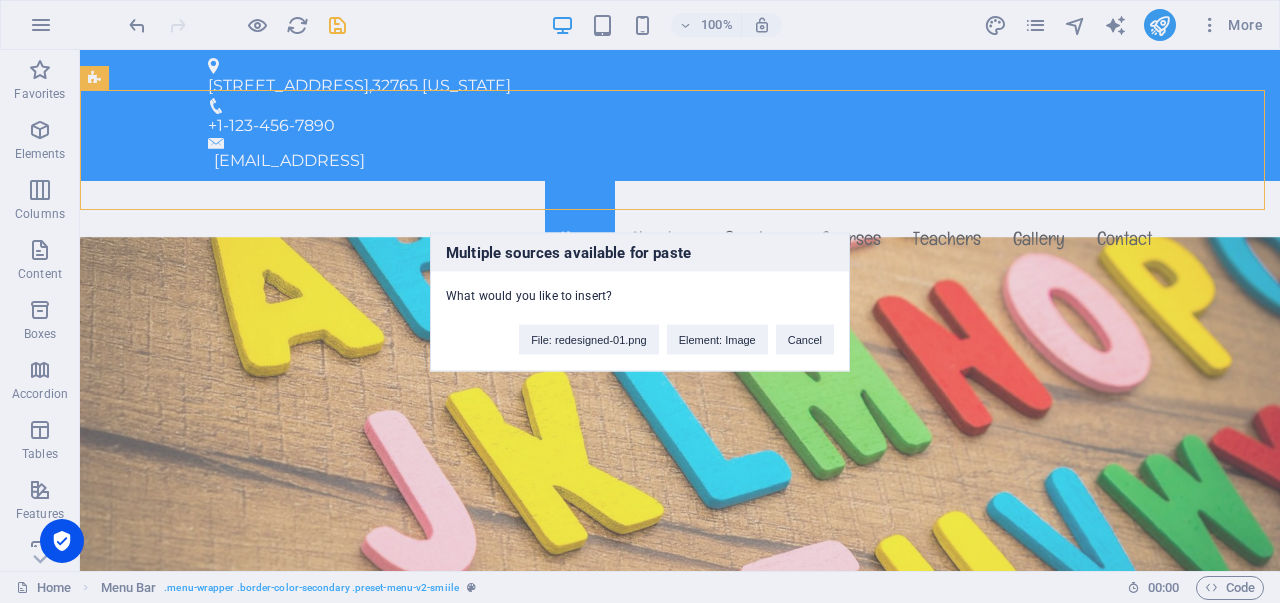 type 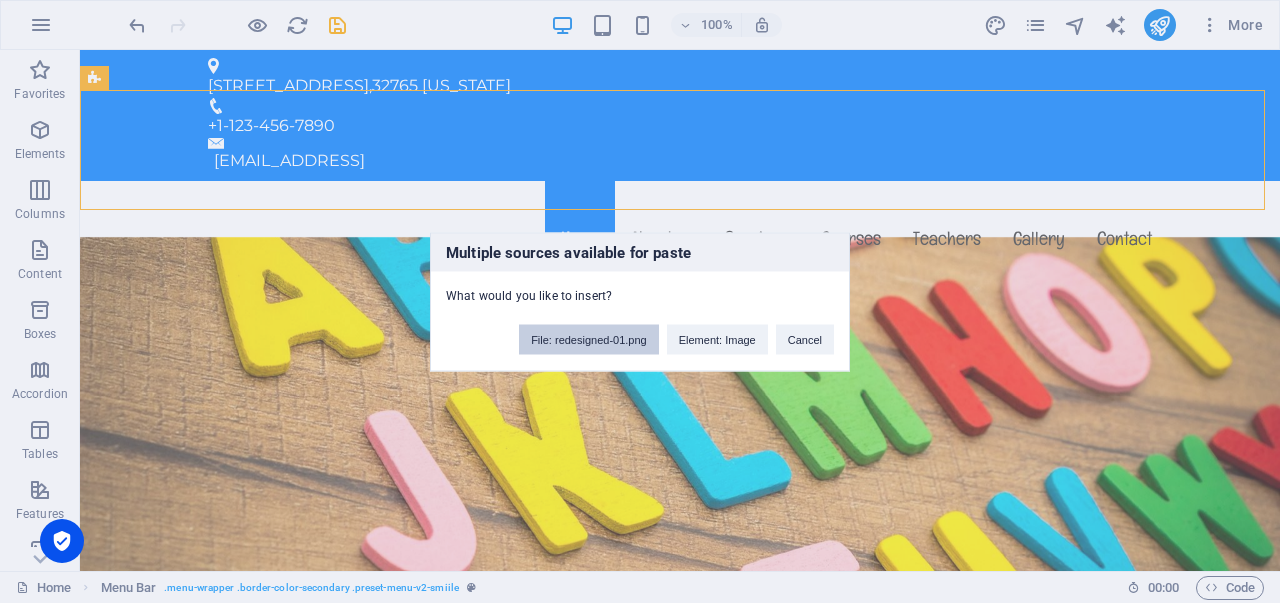 click on "File: redesigned-01.png" at bounding box center (589, 339) 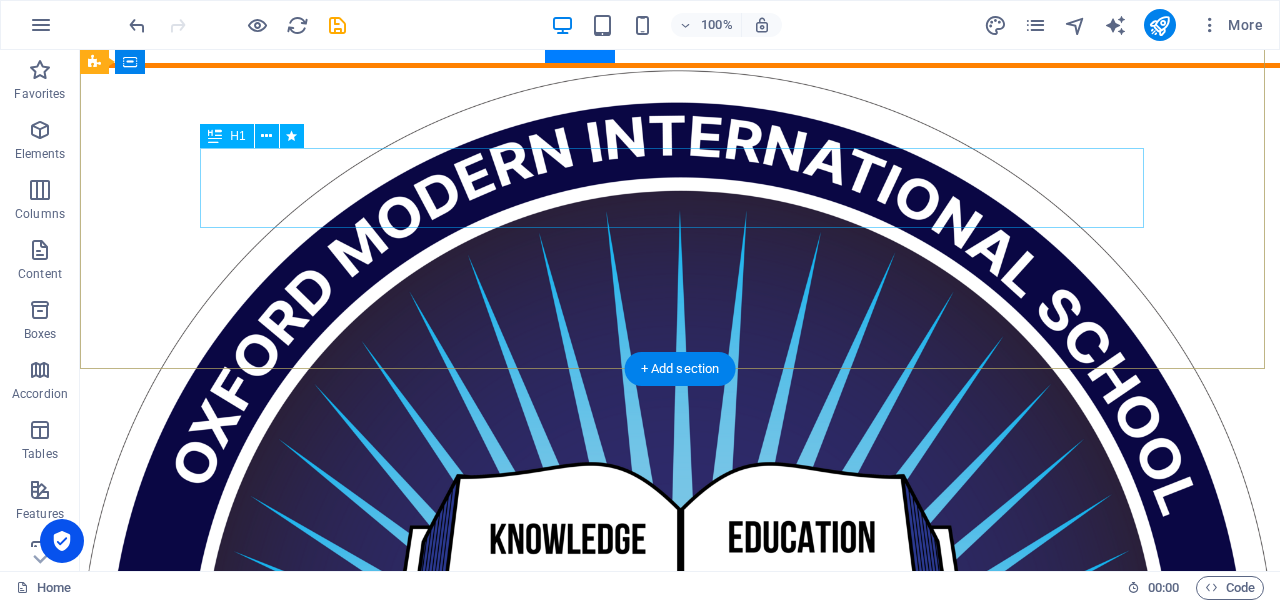 scroll, scrollTop: 0, scrollLeft: 0, axis: both 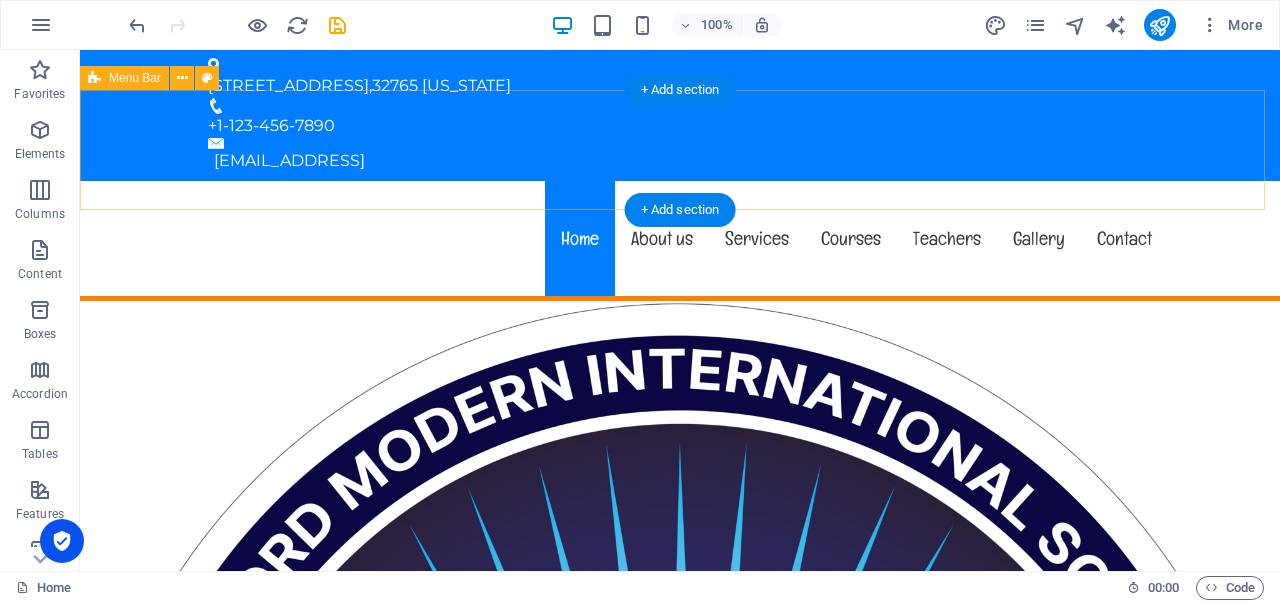 click on "Home About us Services Courses Teachers Gallery Contact" at bounding box center (680, 241) 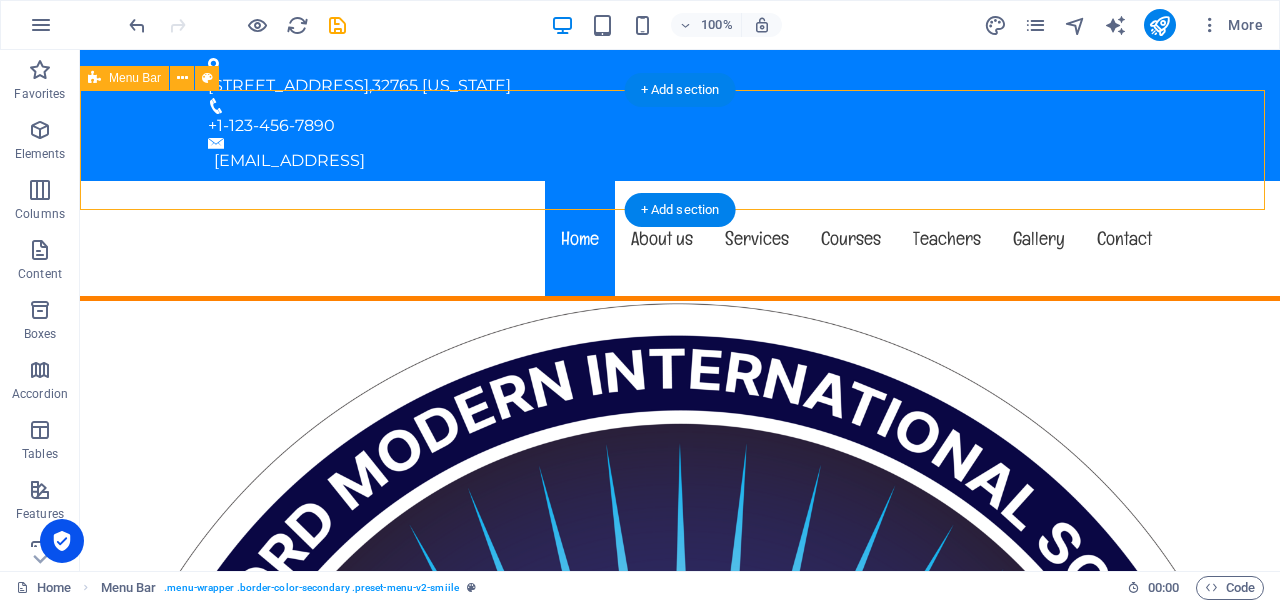 click on "Home About us Services Courses Teachers Gallery Contact" at bounding box center (680, 241) 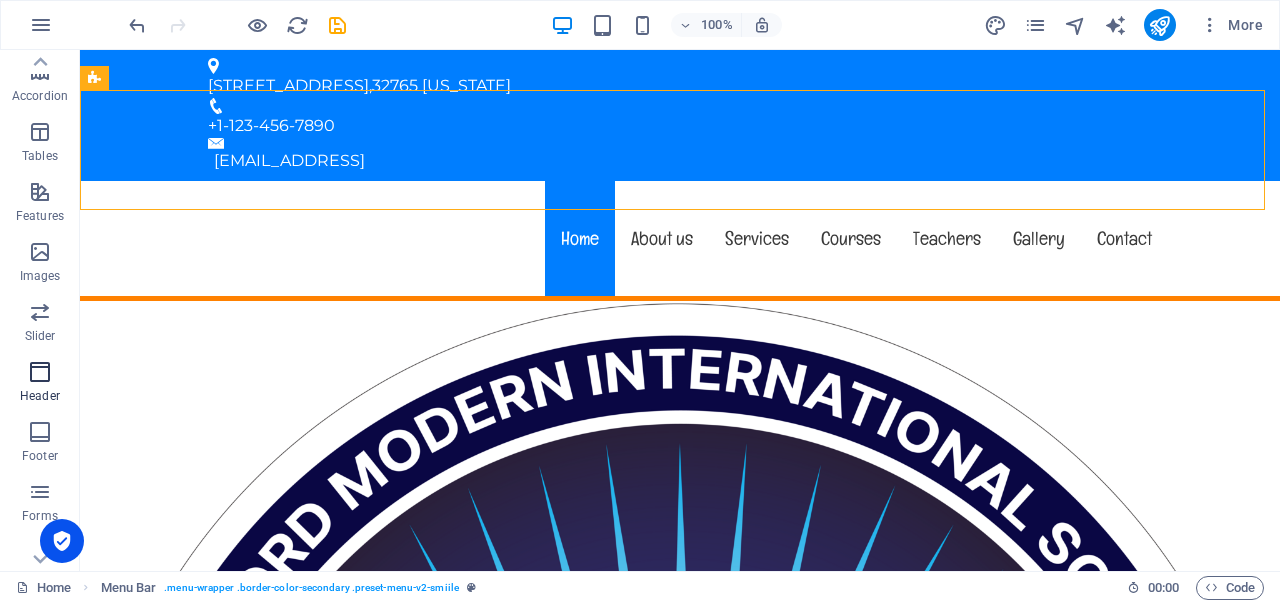 scroll, scrollTop: 378, scrollLeft: 0, axis: vertical 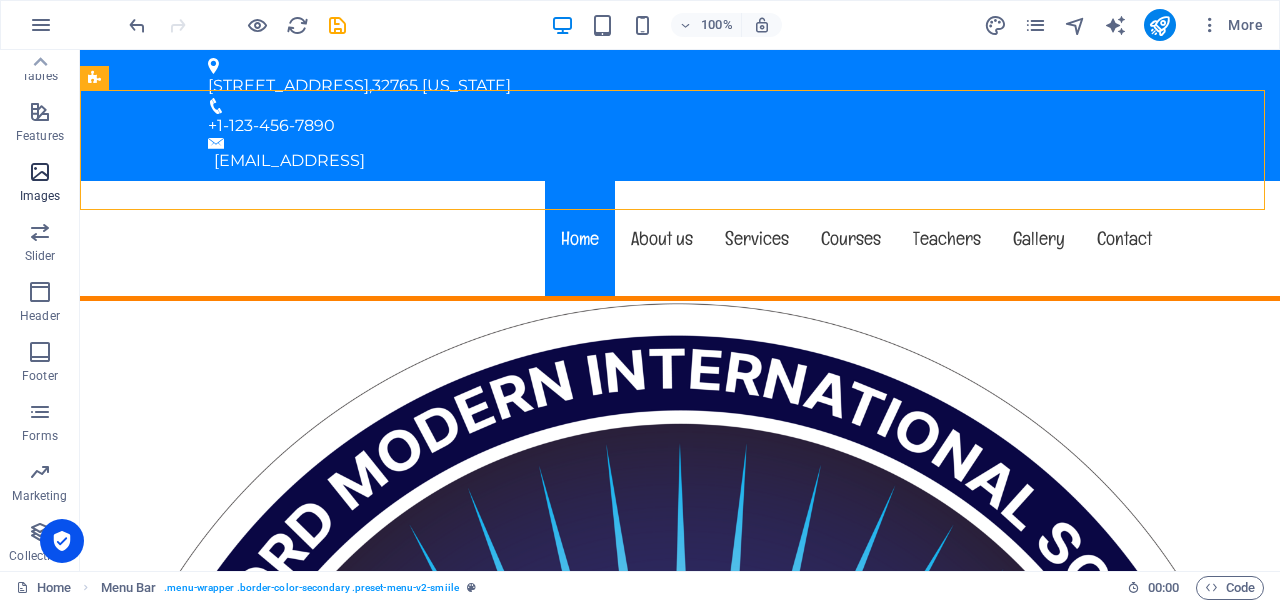 click on "Images" at bounding box center [40, 184] 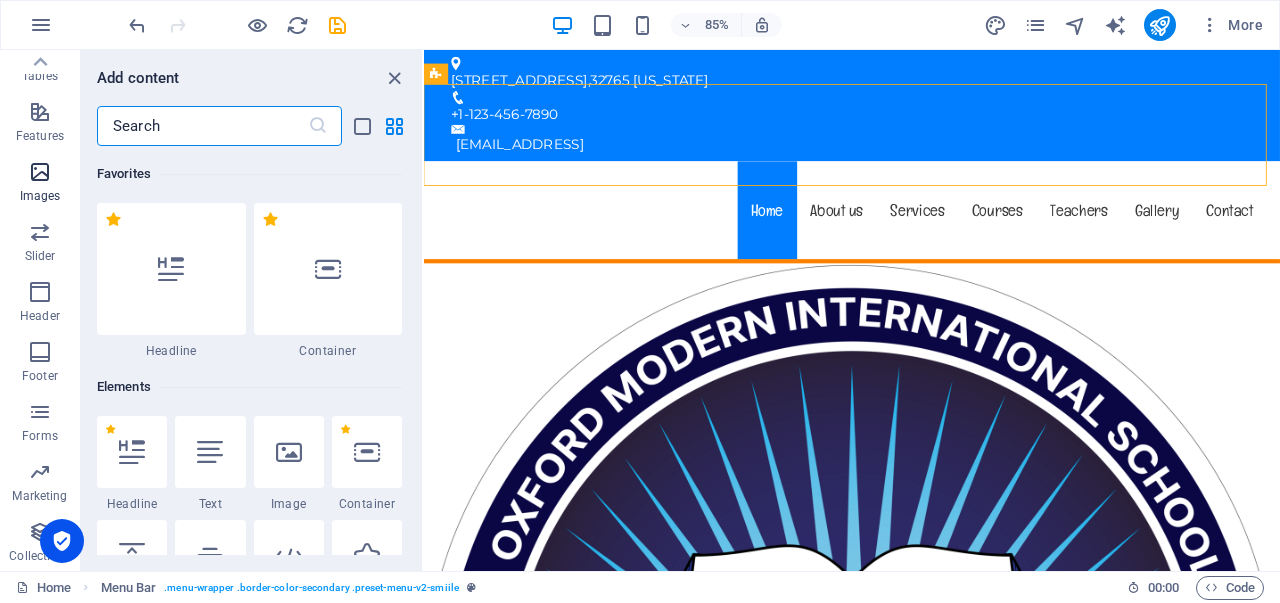scroll, scrollTop: 9976, scrollLeft: 0, axis: vertical 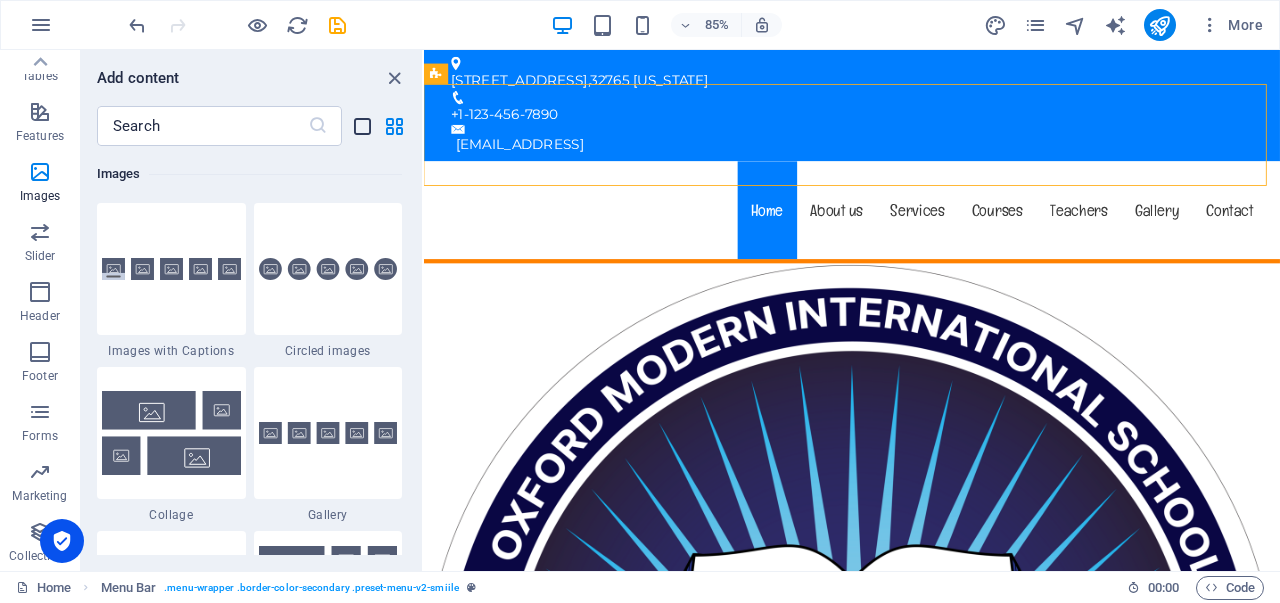 click at bounding box center [362, 126] 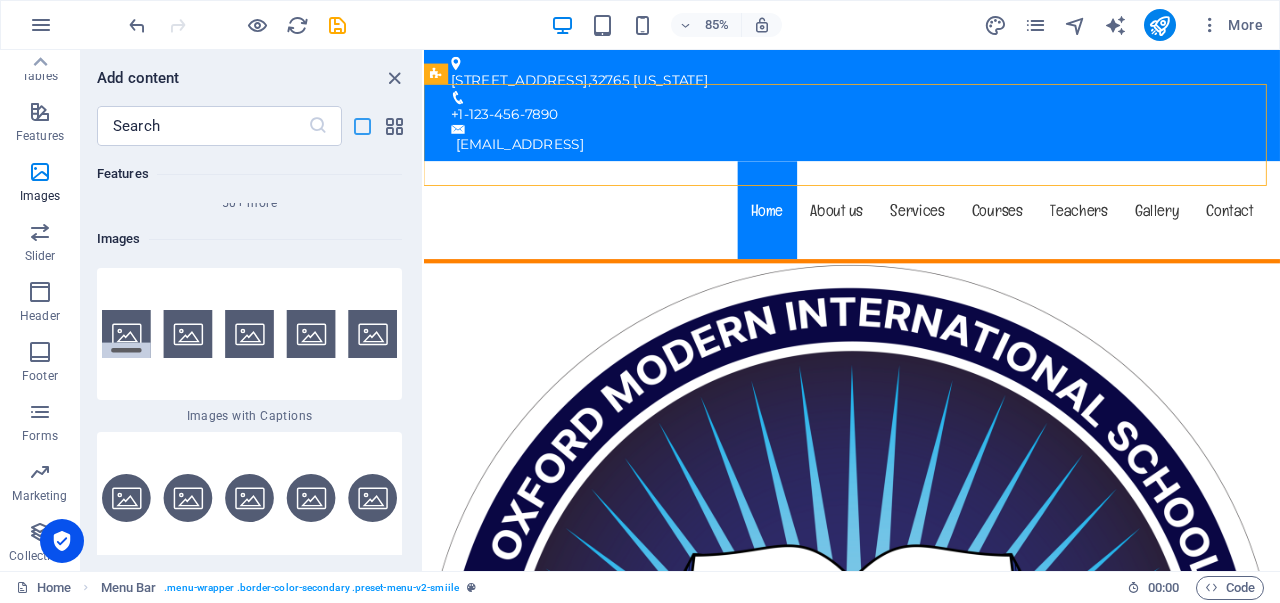 scroll, scrollTop: 23862, scrollLeft: 0, axis: vertical 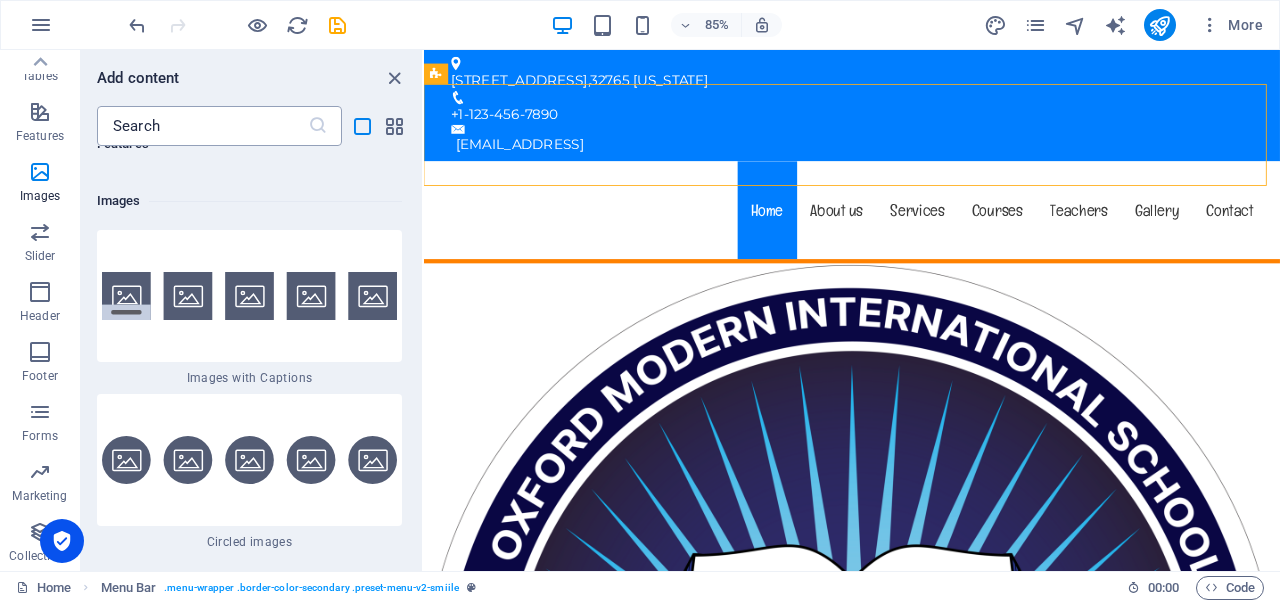 click at bounding box center [318, 126] 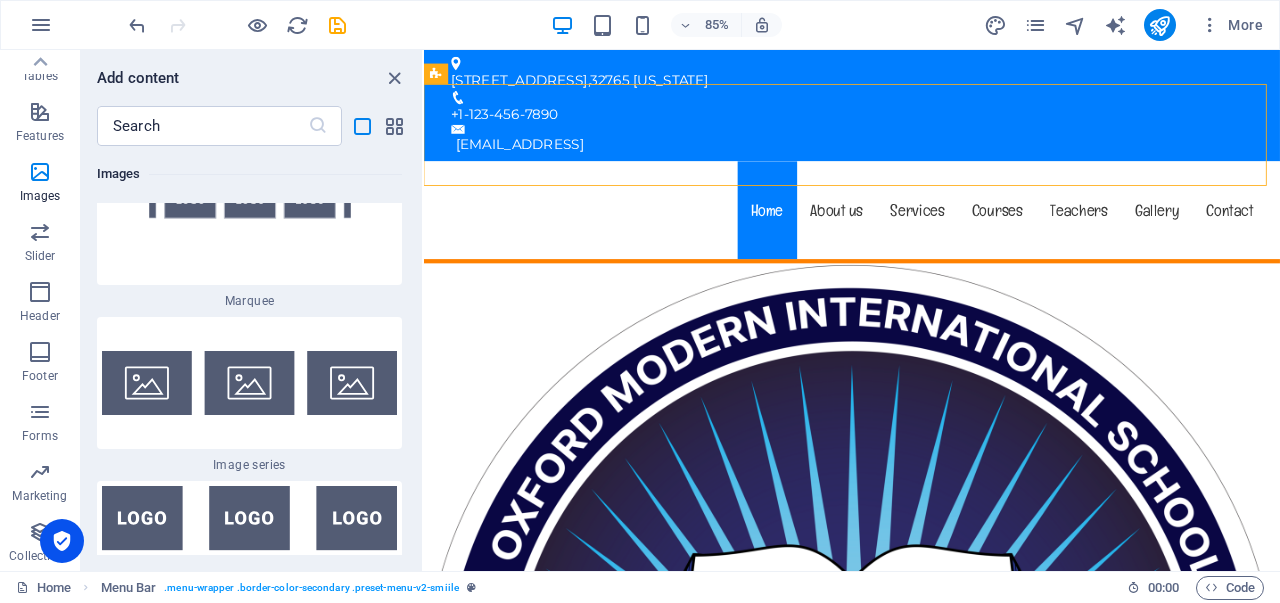 scroll, scrollTop: 25495, scrollLeft: 0, axis: vertical 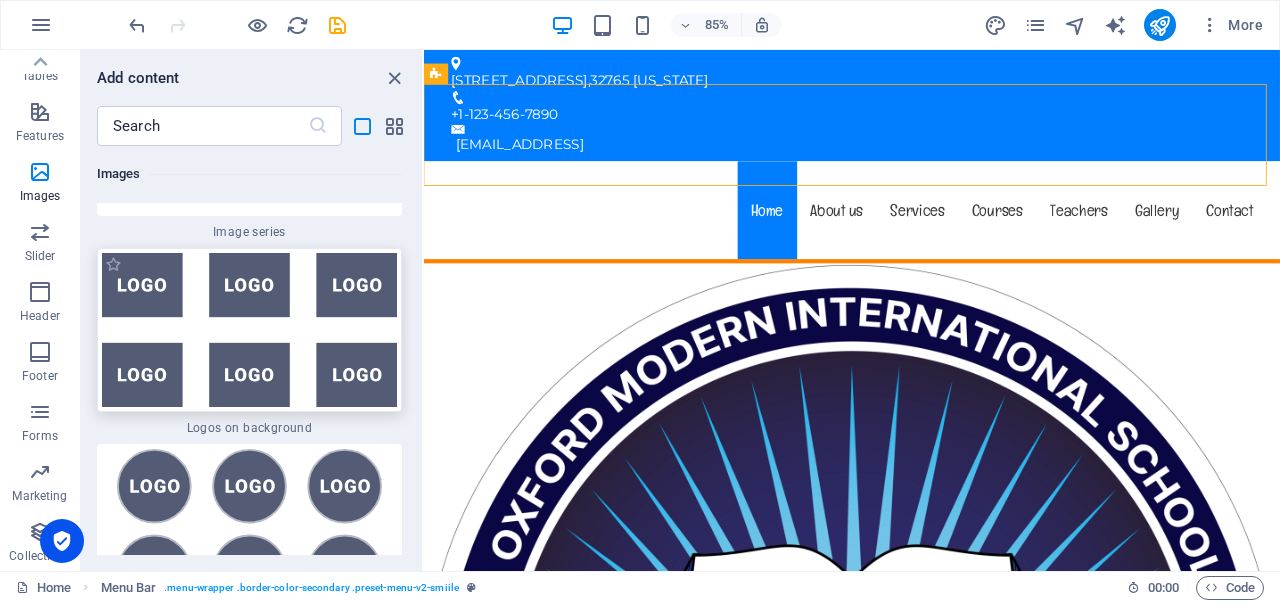 click at bounding box center [249, 330] 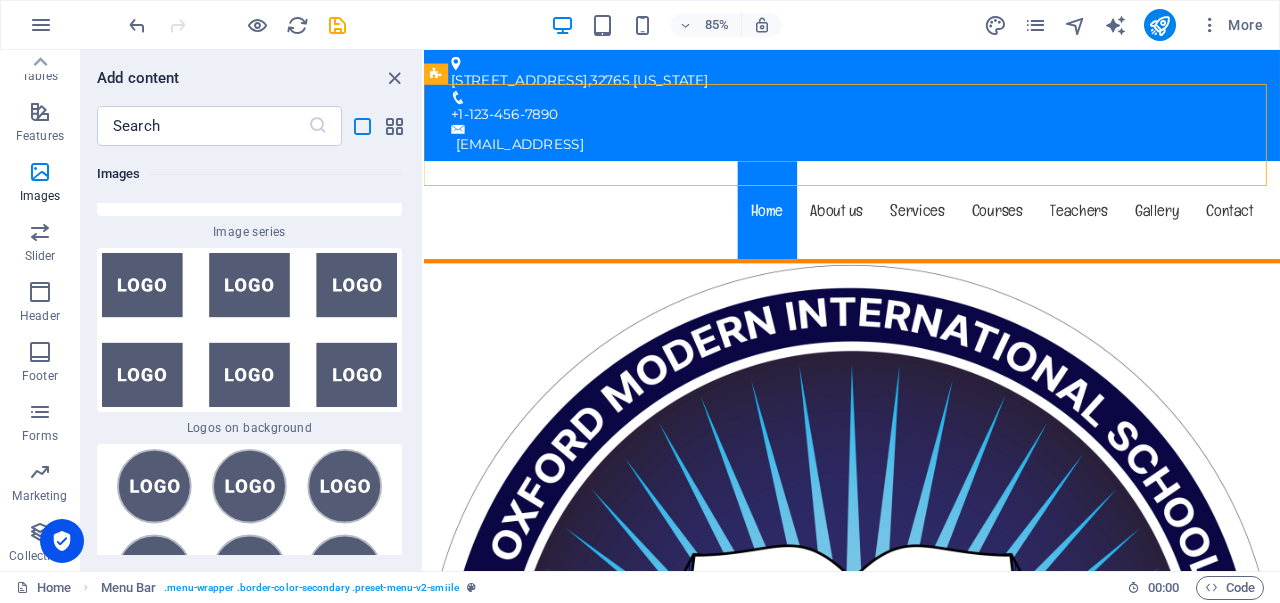 click on "Drag here to replace the existing content. Press “Ctrl” if you want to create a new element.
H2   Banner   Banner   Container   H1   Menu Bar   Container   Preset   Container   H2   Preset   Container   Text   Container   H3   Preset   Preset   Container   Container   Text   Container   Container   Text   Container   Preset   Container   Container   Preset   Container   H3   Container   Preset   Gallery   Preset   H3   Container   Preset   Gallery   Container   Preset   Container   H3   Spacer   Container   H3   Container   Text   Container   Preset   Gallery   Preset   Container   H3   H3   Button   Spacer   Container   H3   Image   Menu   Info Bar   Button   Image   Spacer   Text   Container   Image   Text" at bounding box center (852, 310) 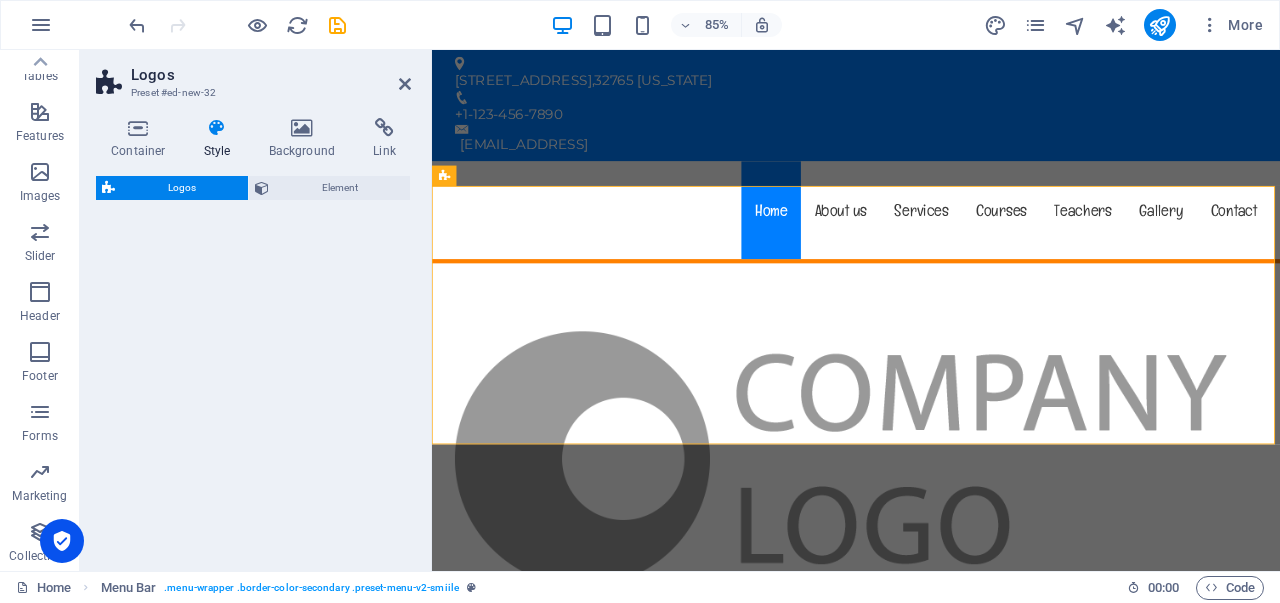 select on "rem" 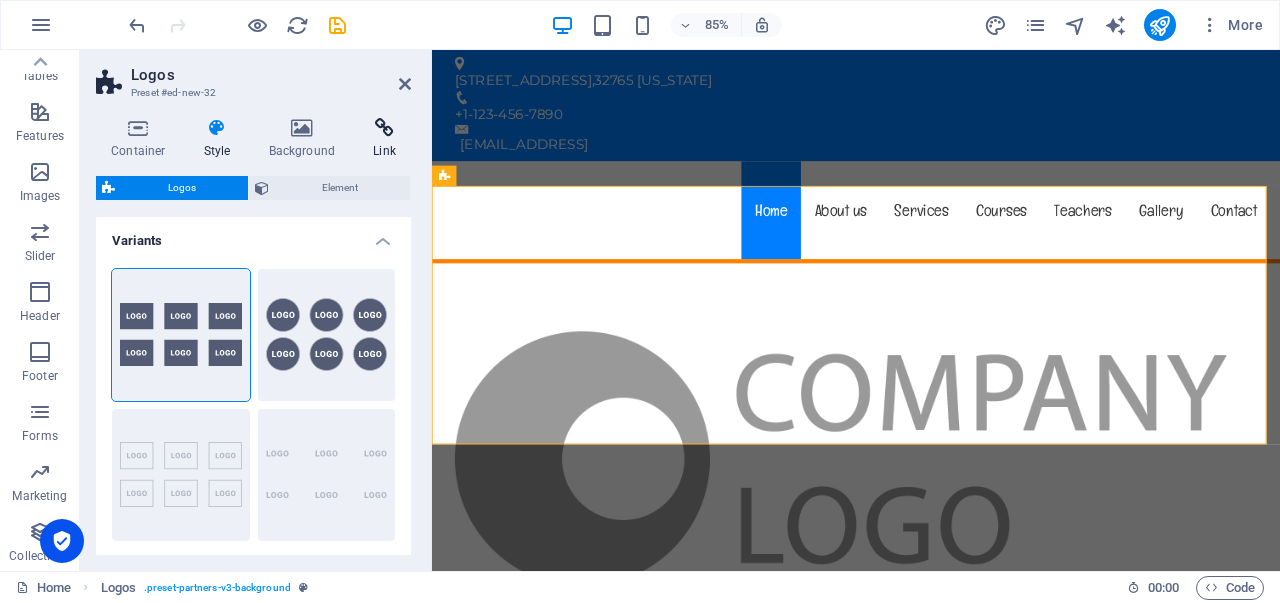click on "Link" at bounding box center (384, 139) 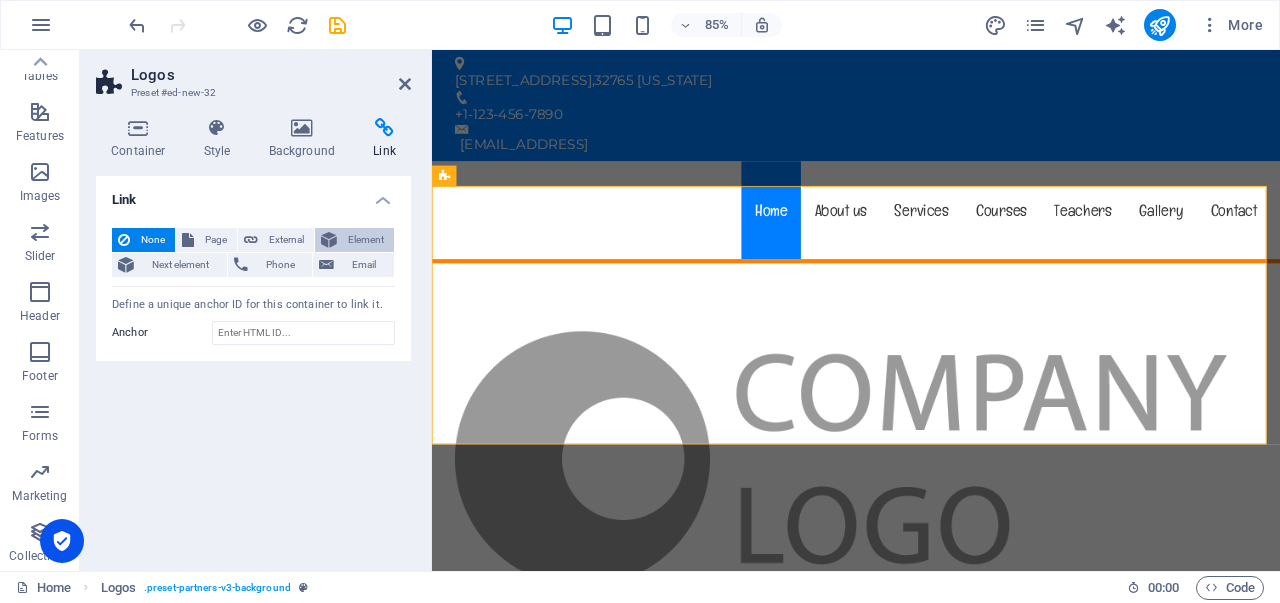 click on "Element" at bounding box center (365, 240) 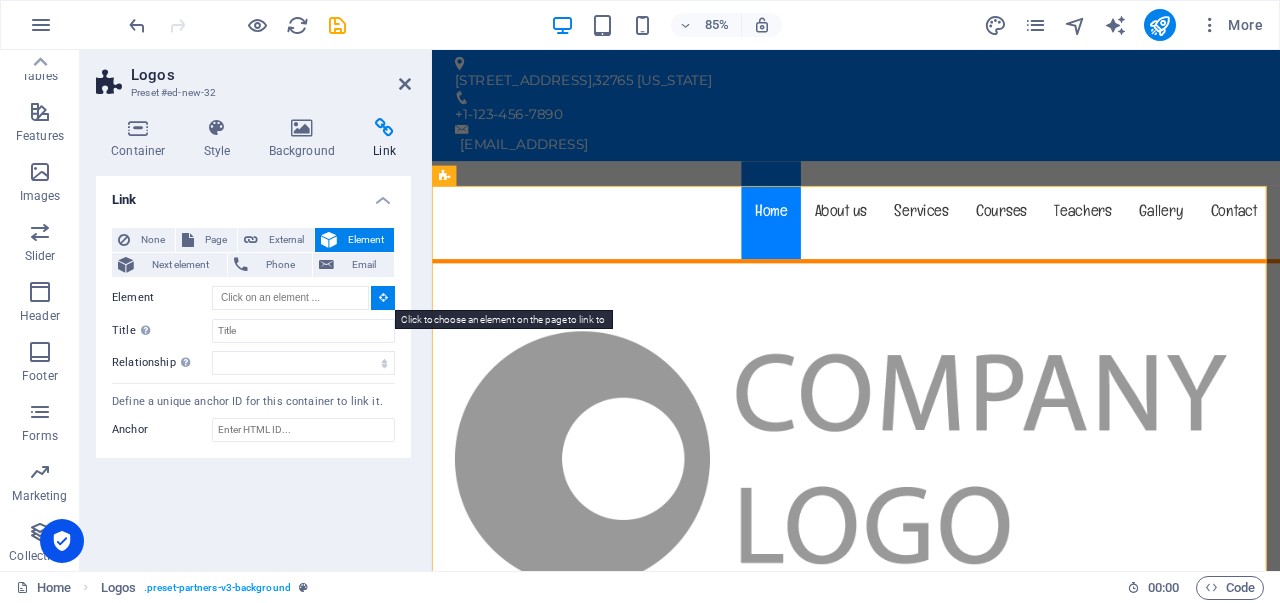 click at bounding box center [383, 298] 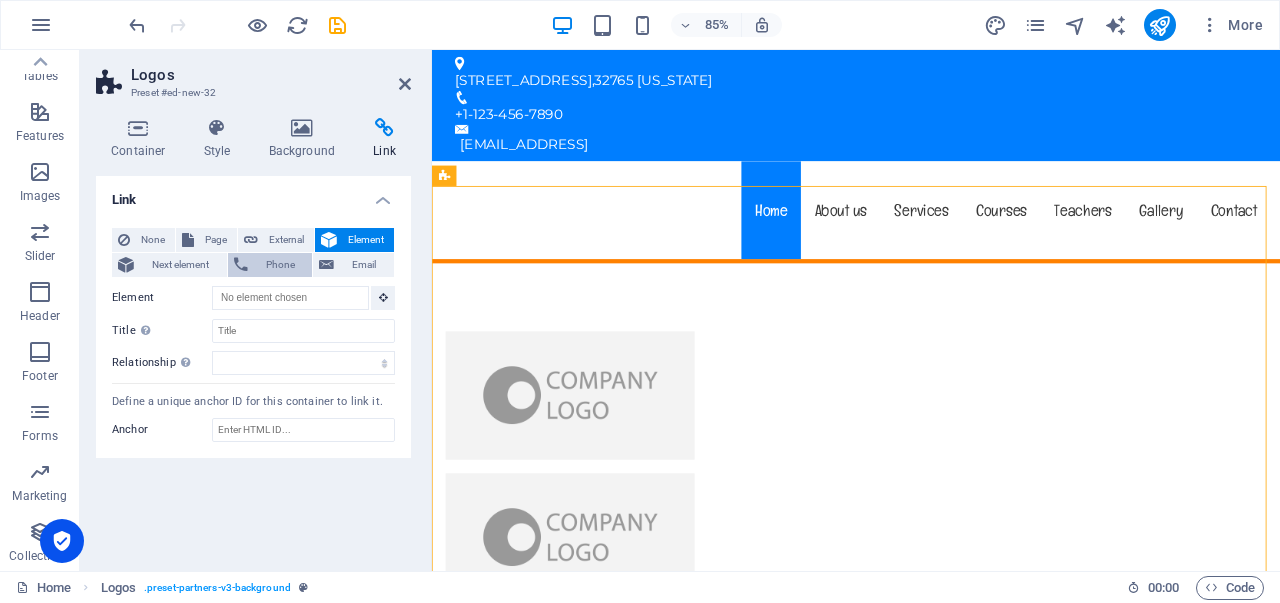 click on "Phone" at bounding box center (280, 265) 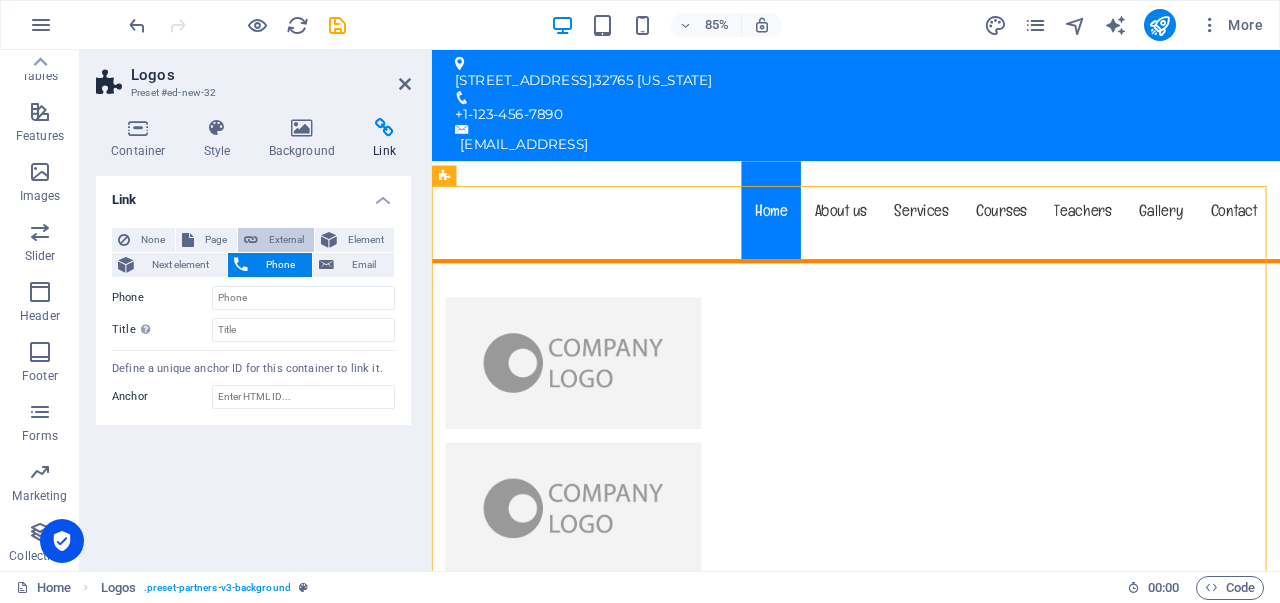 click on "External" at bounding box center [286, 240] 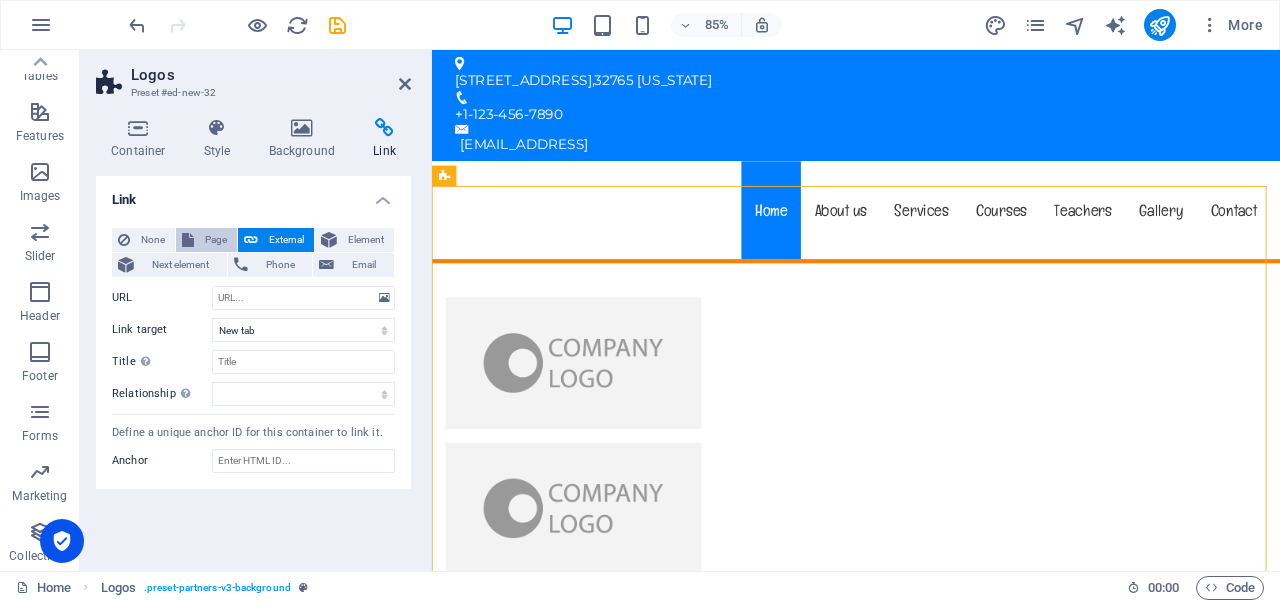 click on "Page" at bounding box center (215, 240) 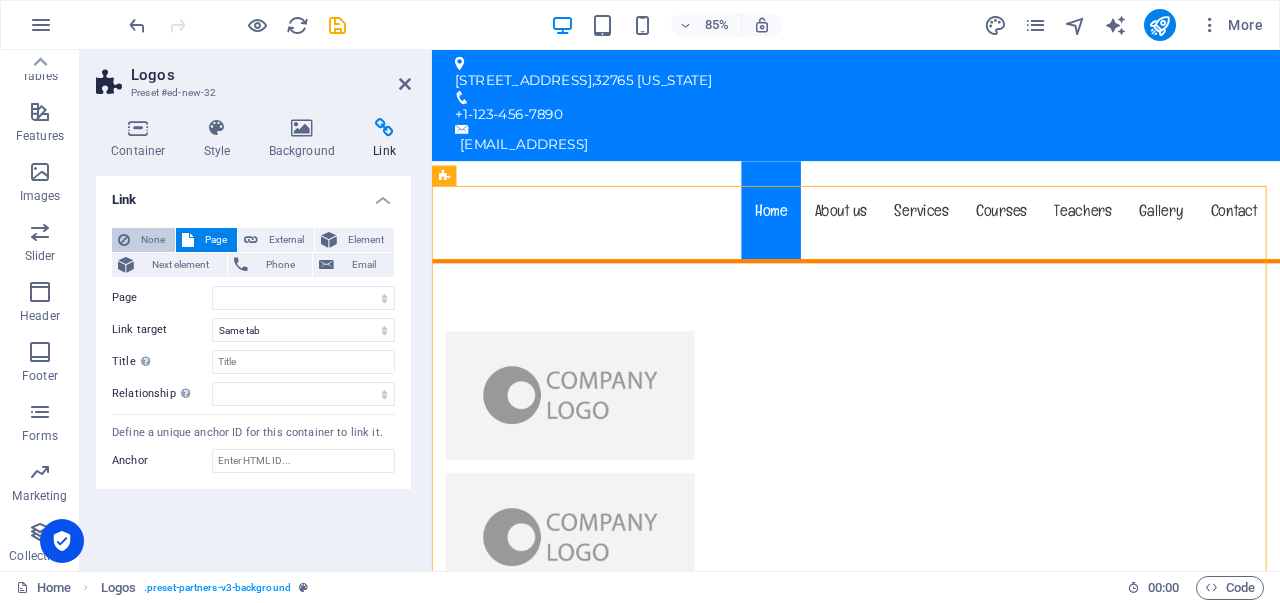 click on "None" at bounding box center (152, 240) 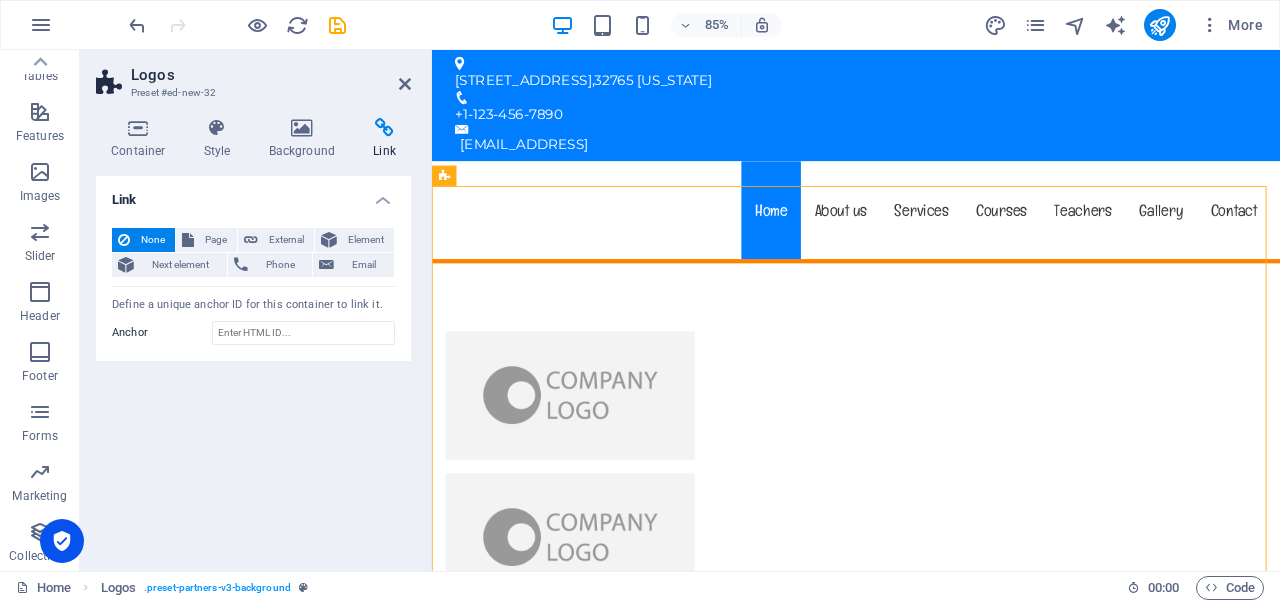 click at bounding box center (111, 83) 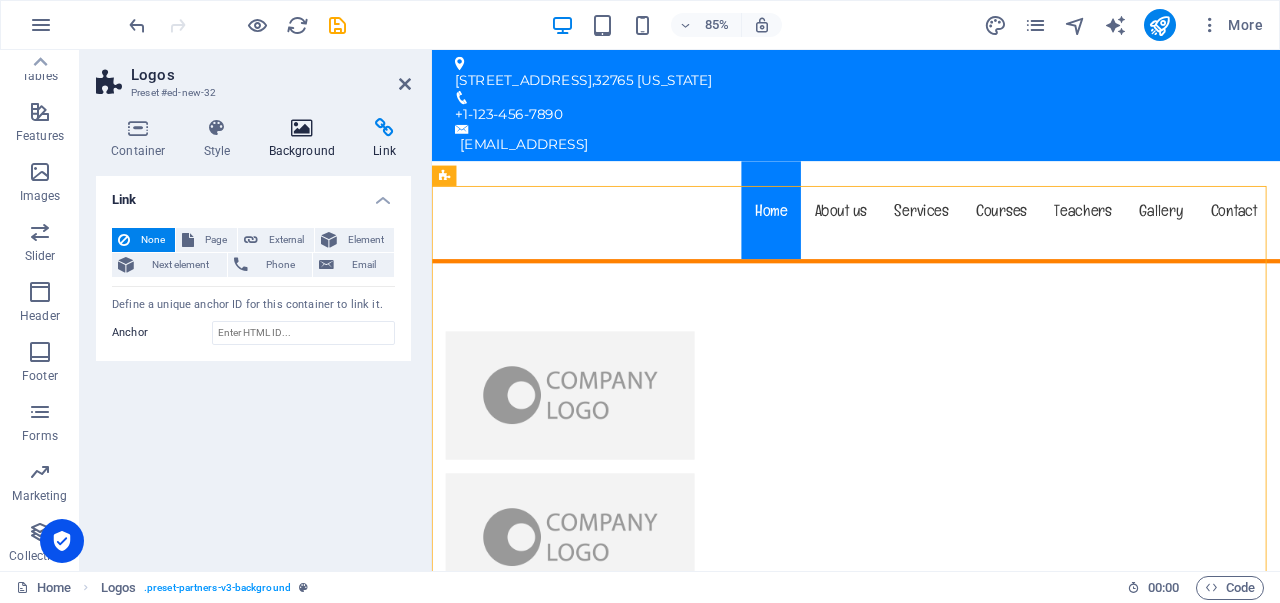 click on "Background" at bounding box center (306, 139) 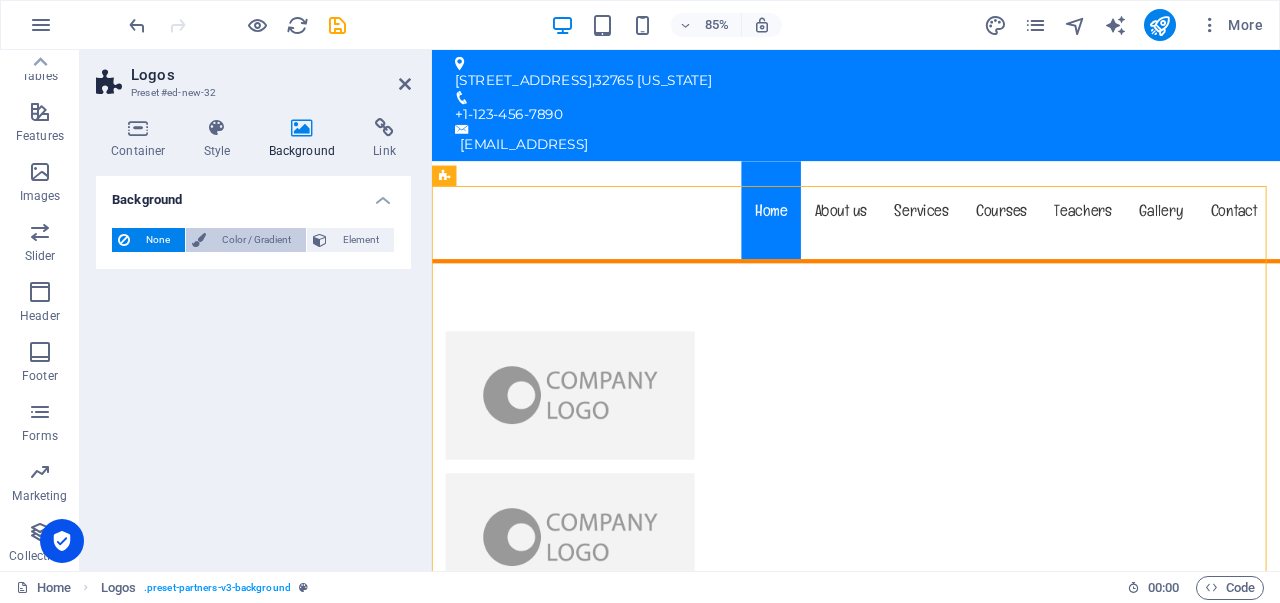 click on "Color / Gradient" at bounding box center [256, 240] 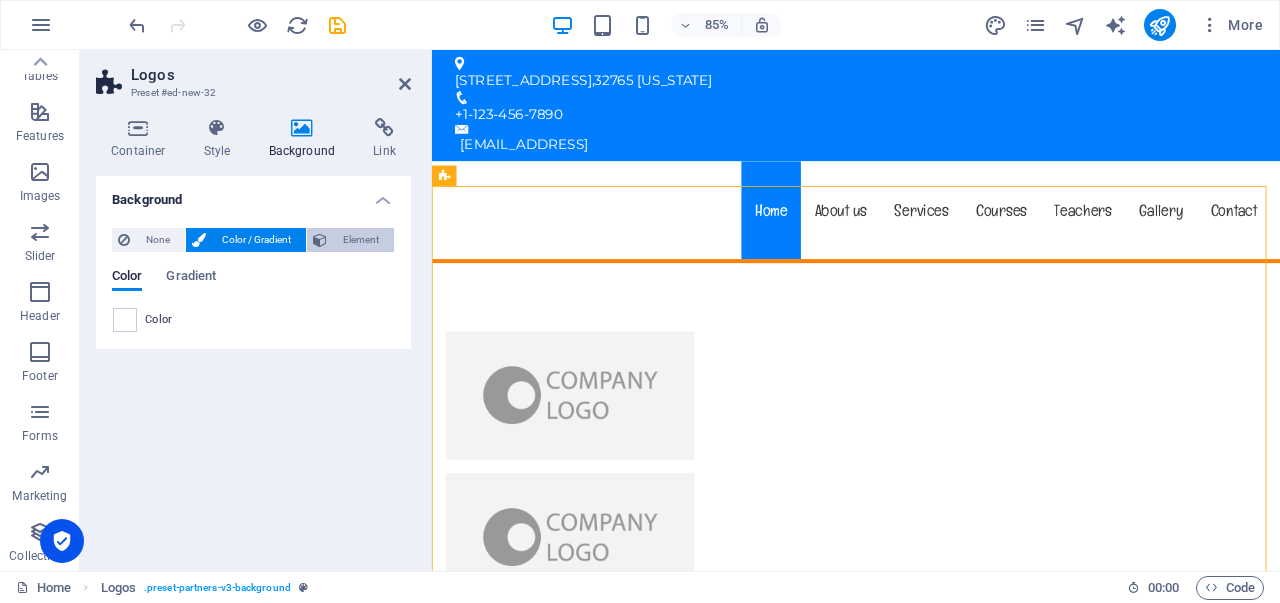 click on "Element" at bounding box center [360, 240] 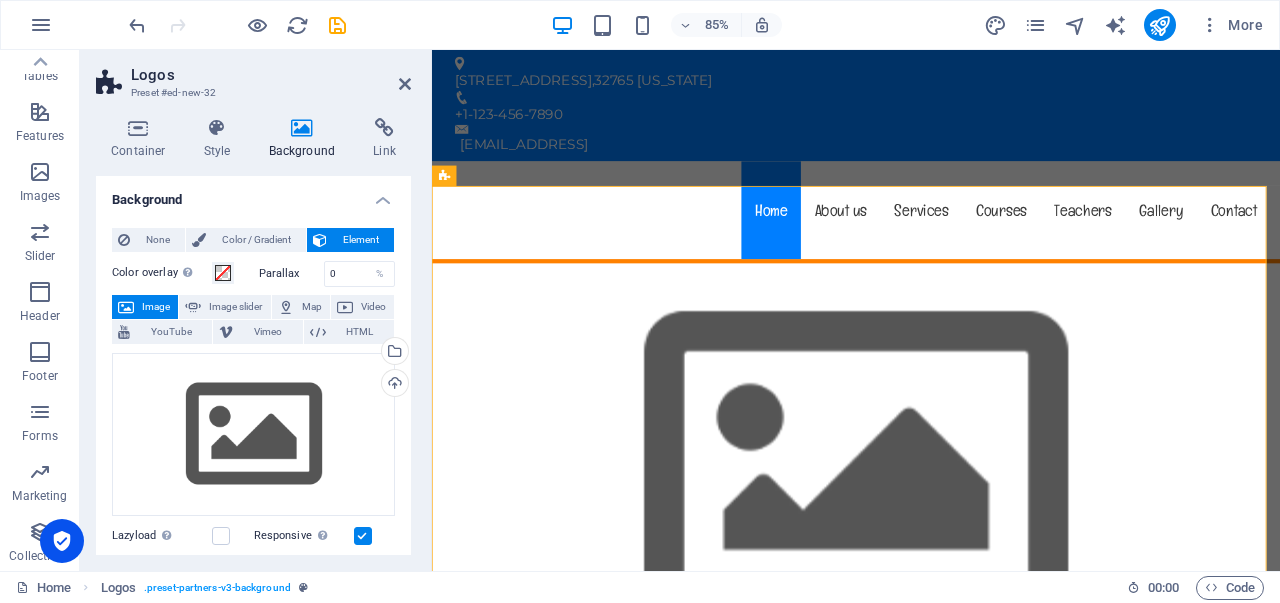 scroll, scrollTop: 0, scrollLeft: 0, axis: both 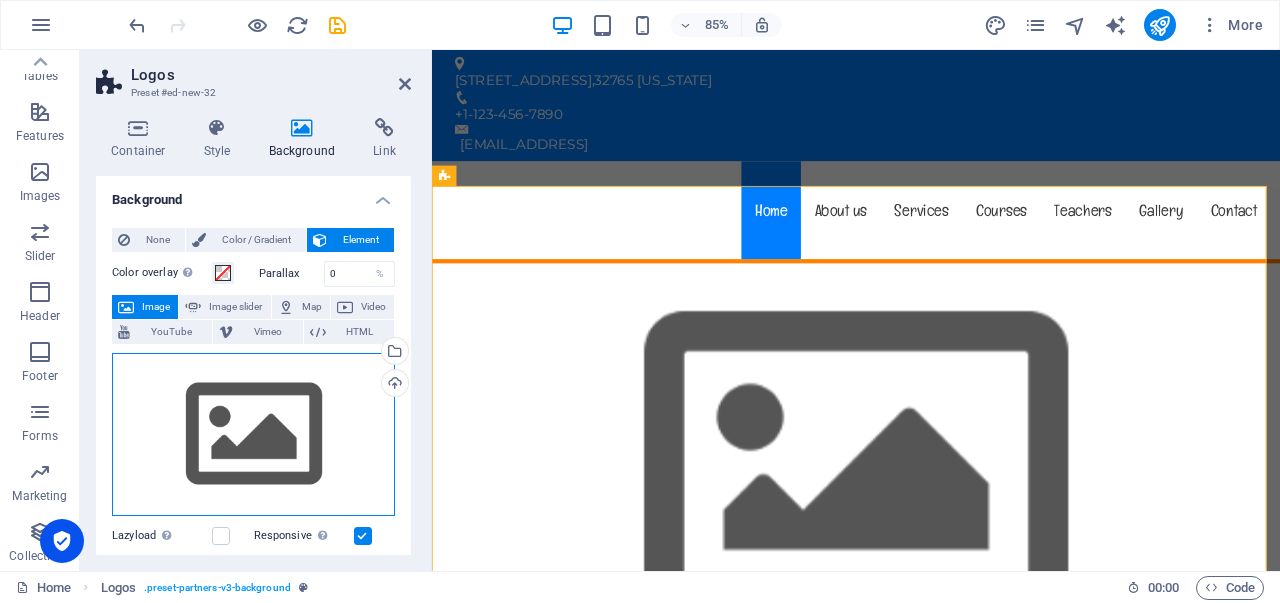 click on "Drag files here, click to choose files or select files from Files or our free stock photos & videos" at bounding box center (253, 435) 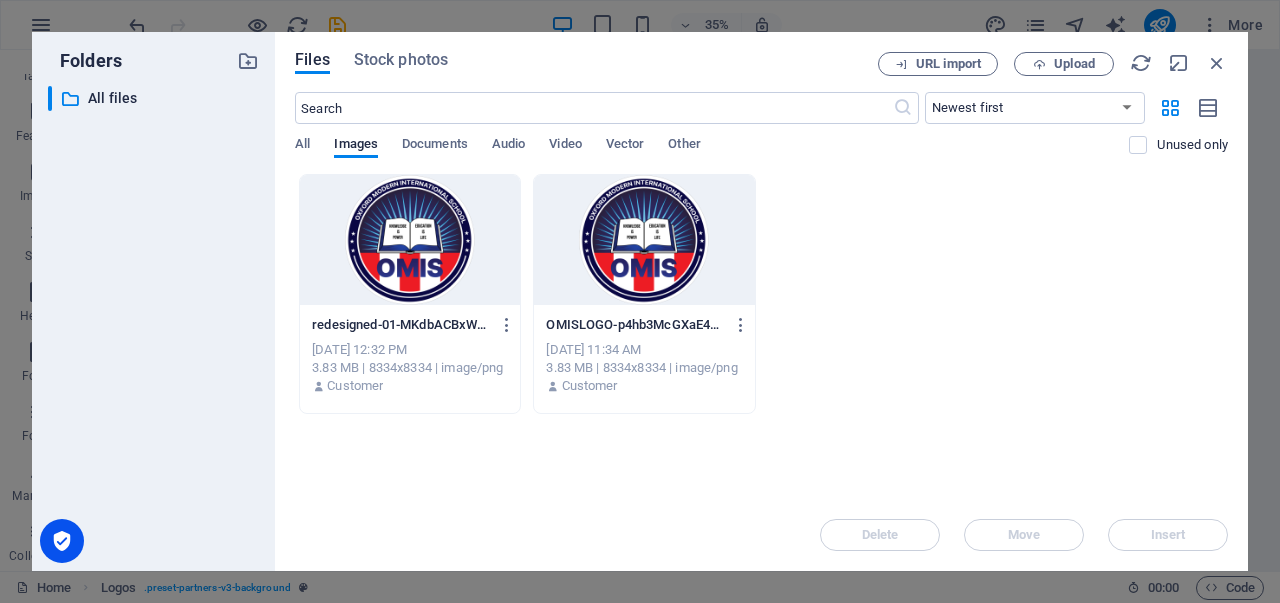 click at bounding box center [644, 240] 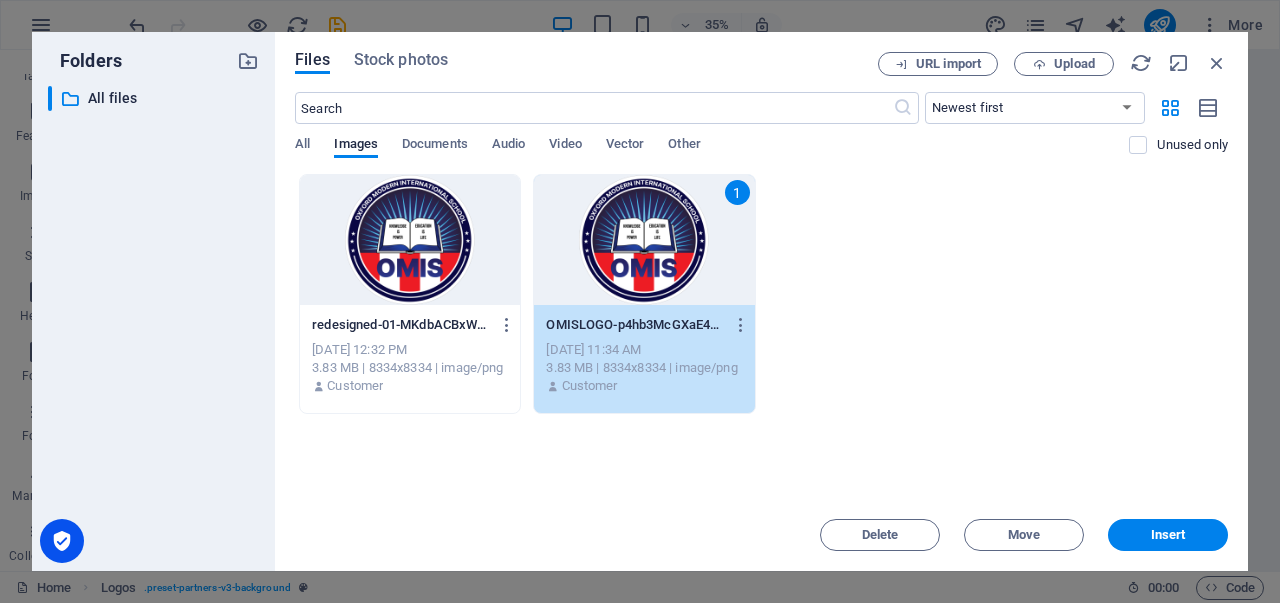 click on "1" at bounding box center (644, 240) 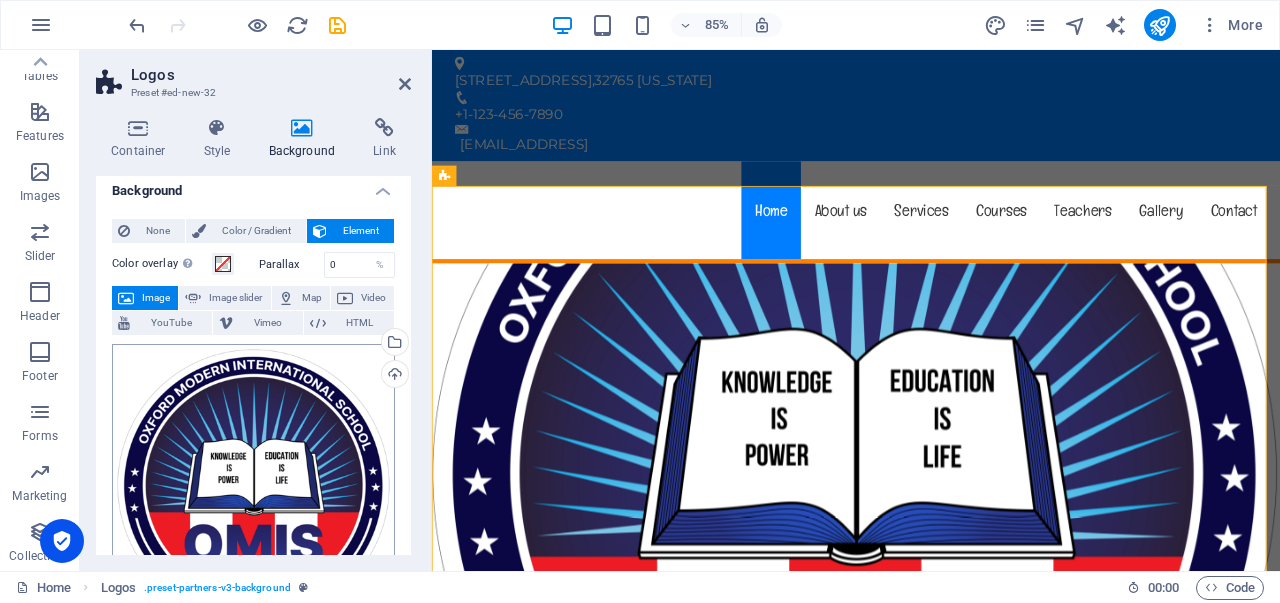 scroll, scrollTop: 0, scrollLeft: 0, axis: both 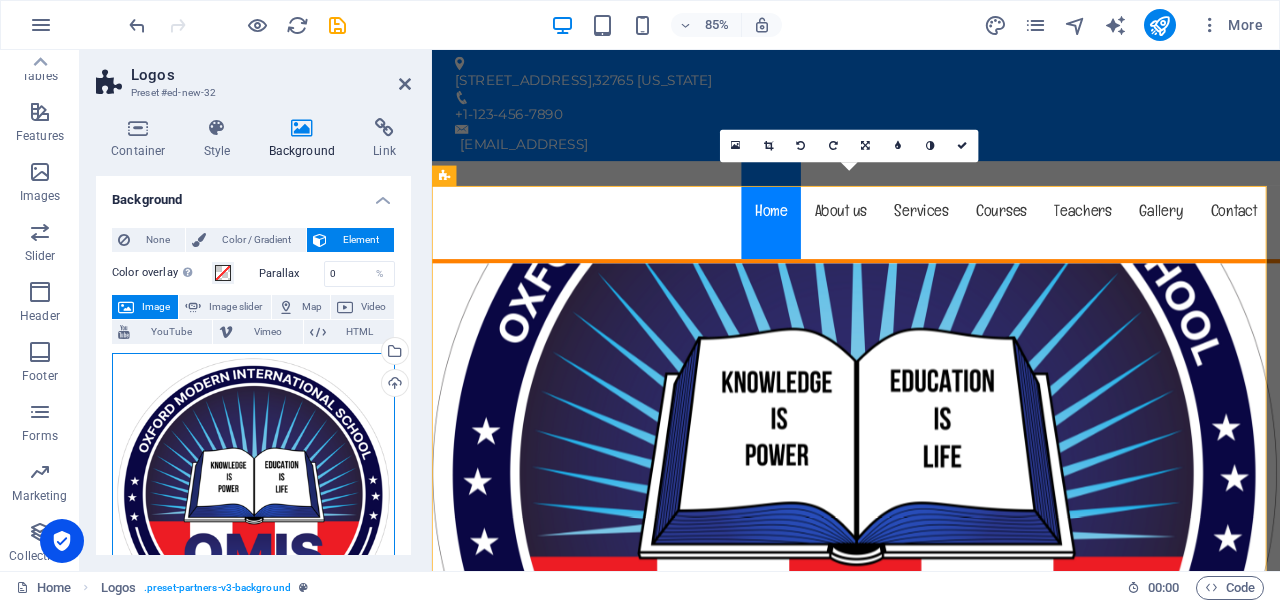 drag, startPoint x: 334, startPoint y: 474, endPoint x: 356, endPoint y: 421, distance: 57.384666 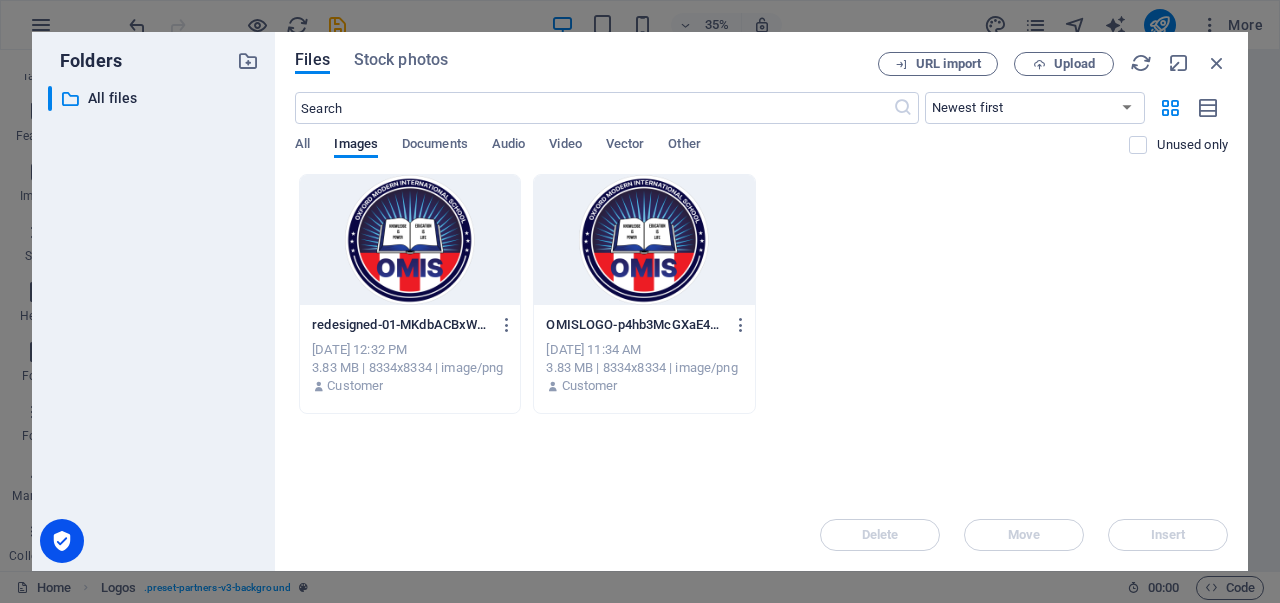 click at bounding box center (644, 240) 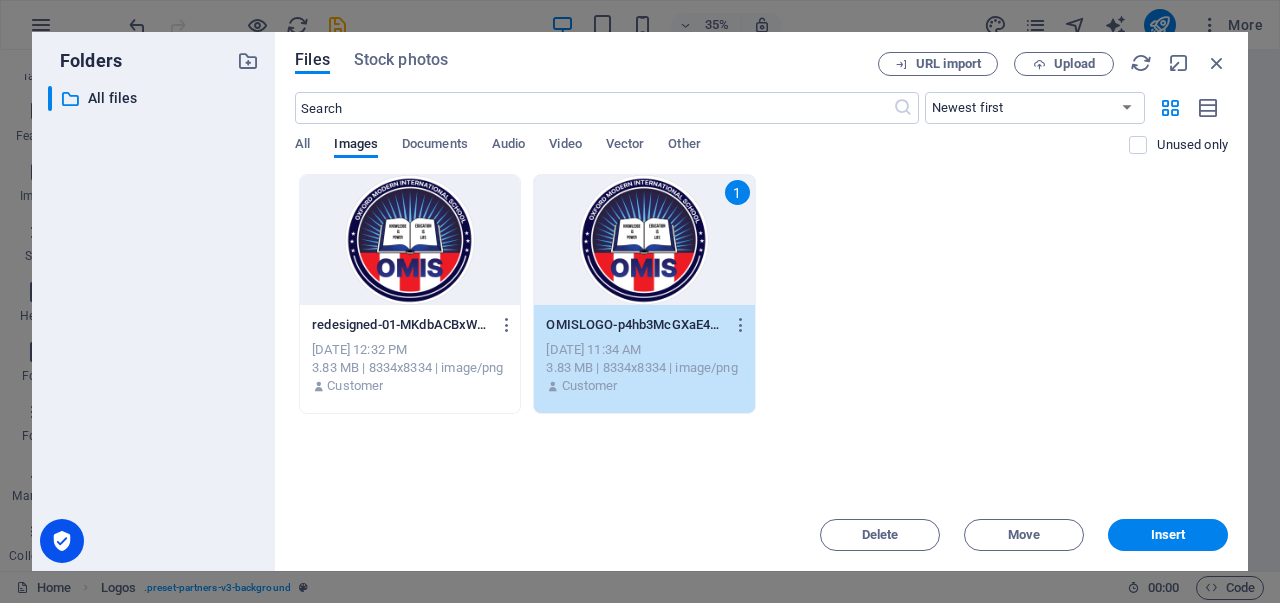 click at bounding box center (410, 240) 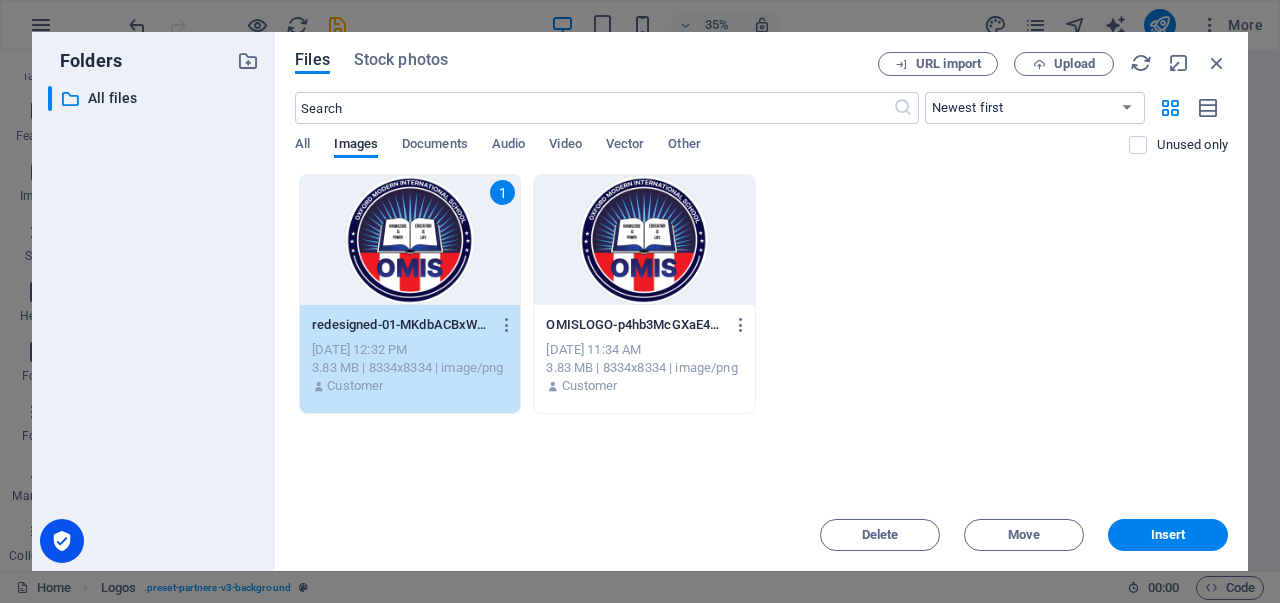 click on "1" at bounding box center (410, 240) 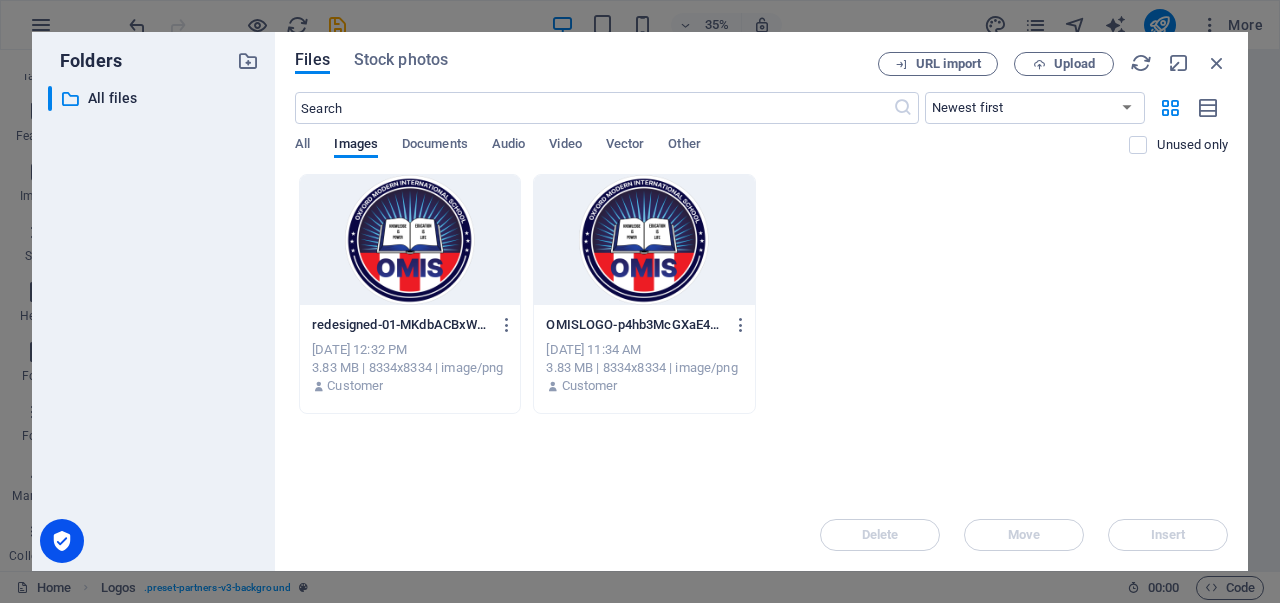 click at bounding box center [410, 240] 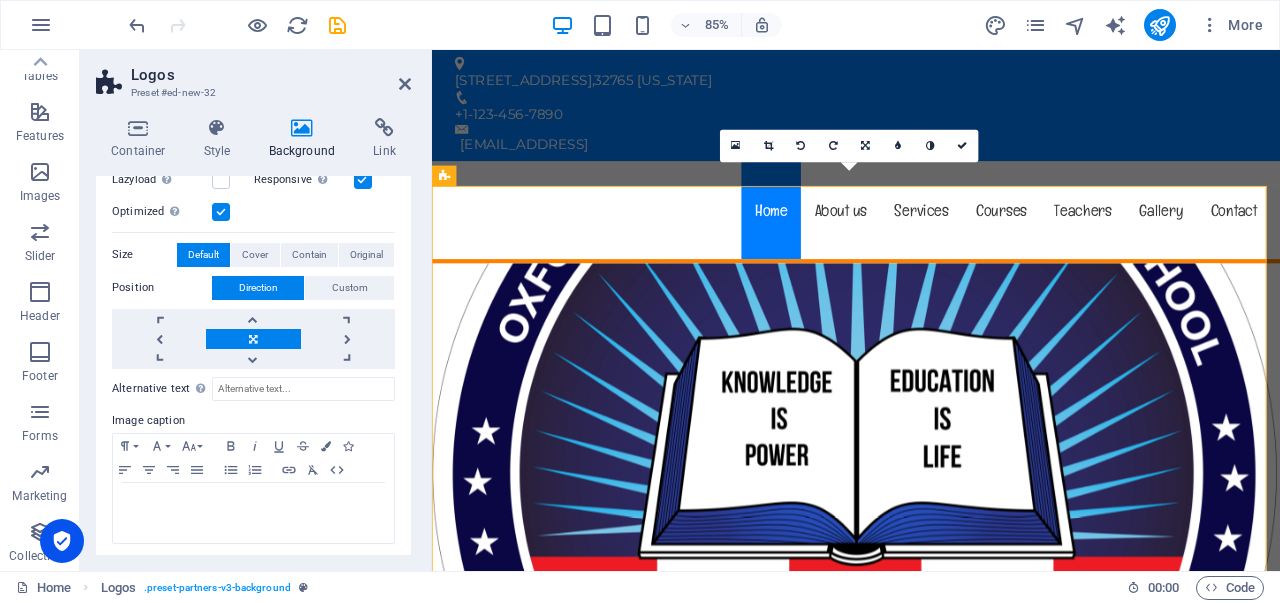 scroll, scrollTop: 0, scrollLeft: 0, axis: both 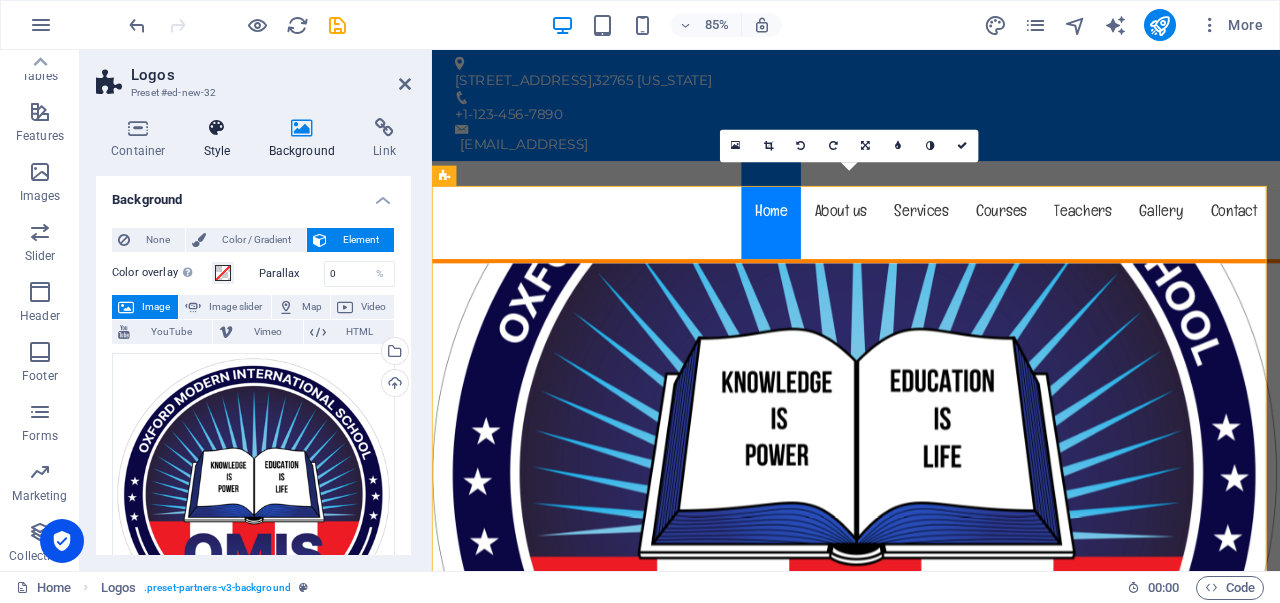 click on "Style" at bounding box center [221, 139] 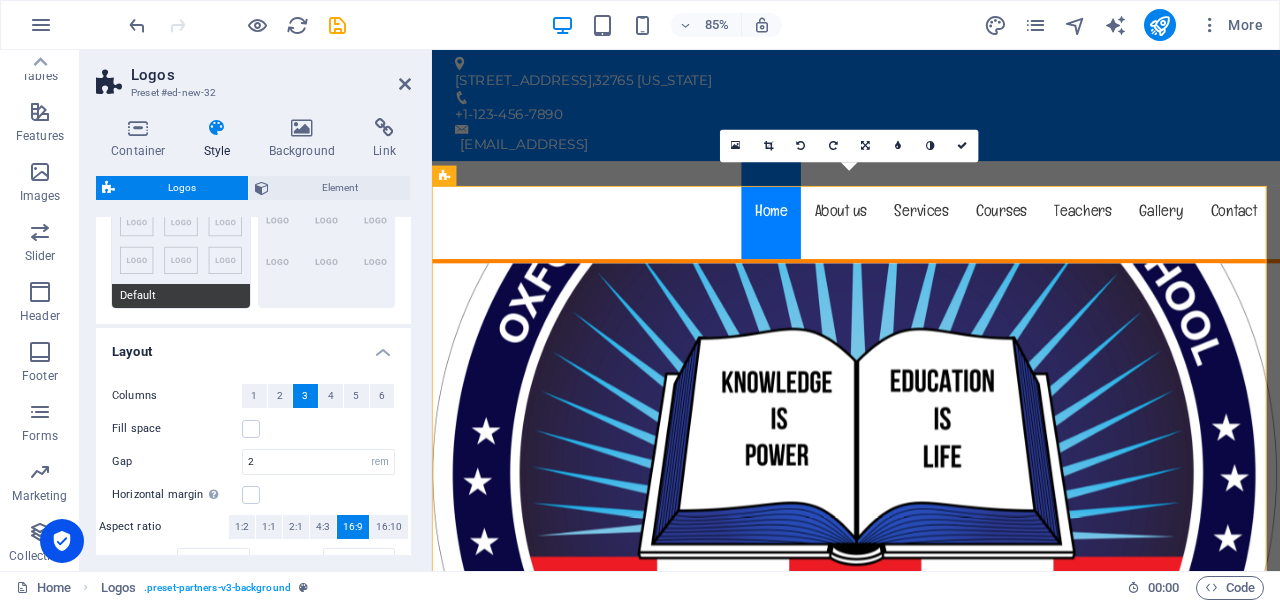 scroll, scrollTop: 0, scrollLeft: 0, axis: both 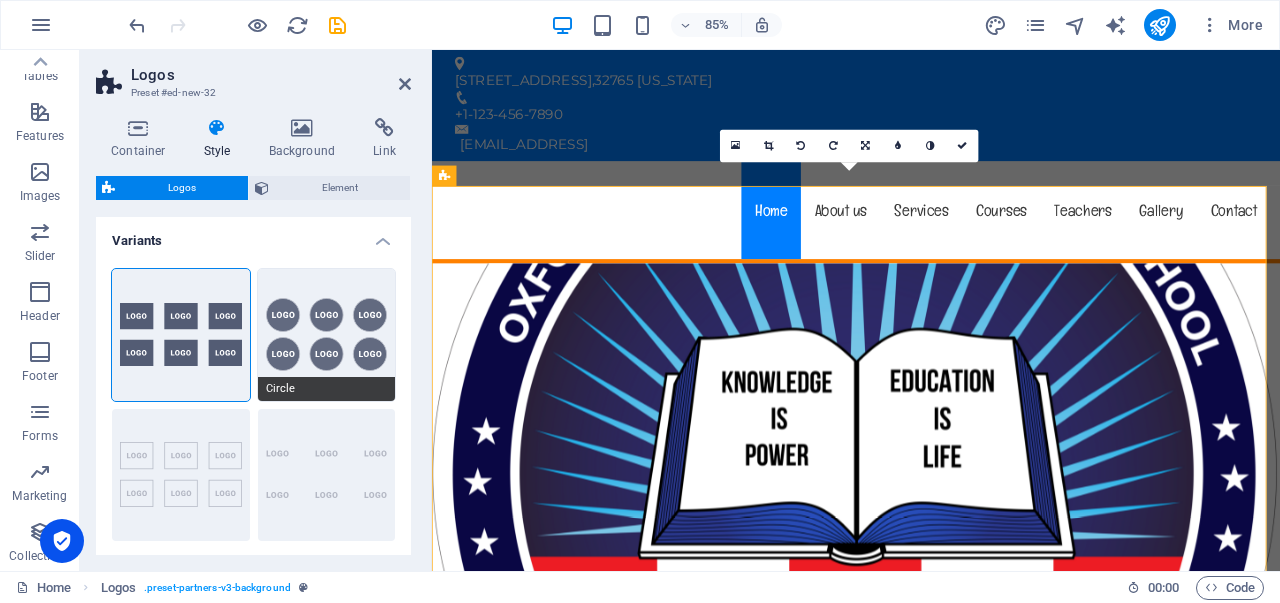 click on "Circle" at bounding box center (327, 389) 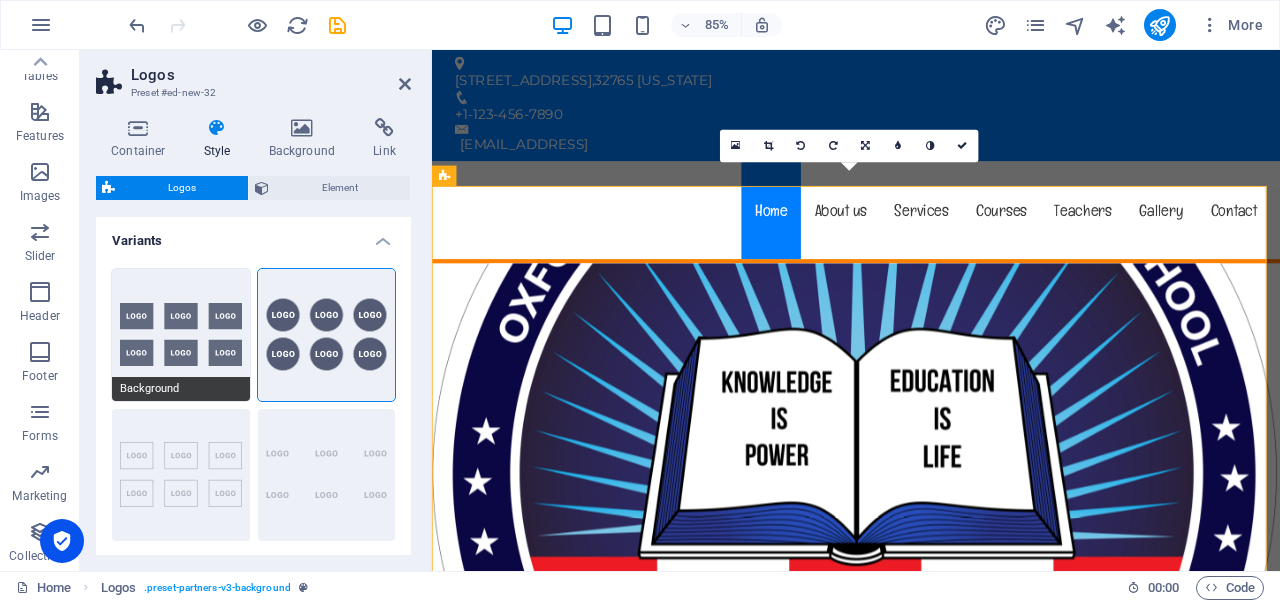 click on "Background" at bounding box center [181, 335] 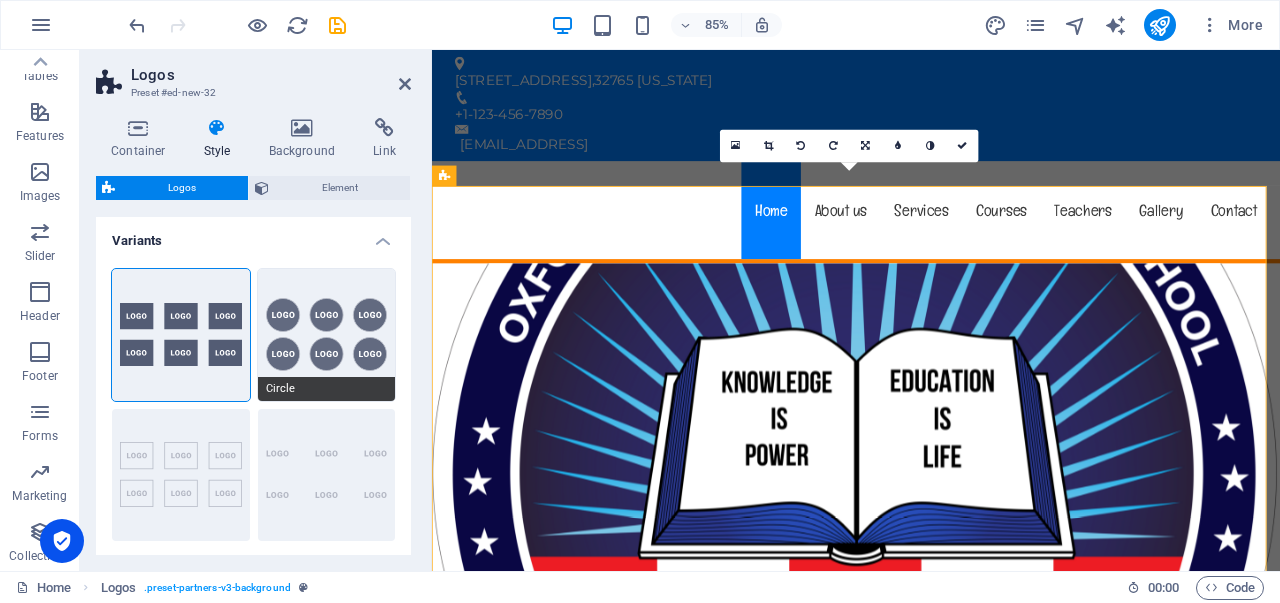 click on "Circle" at bounding box center (327, 335) 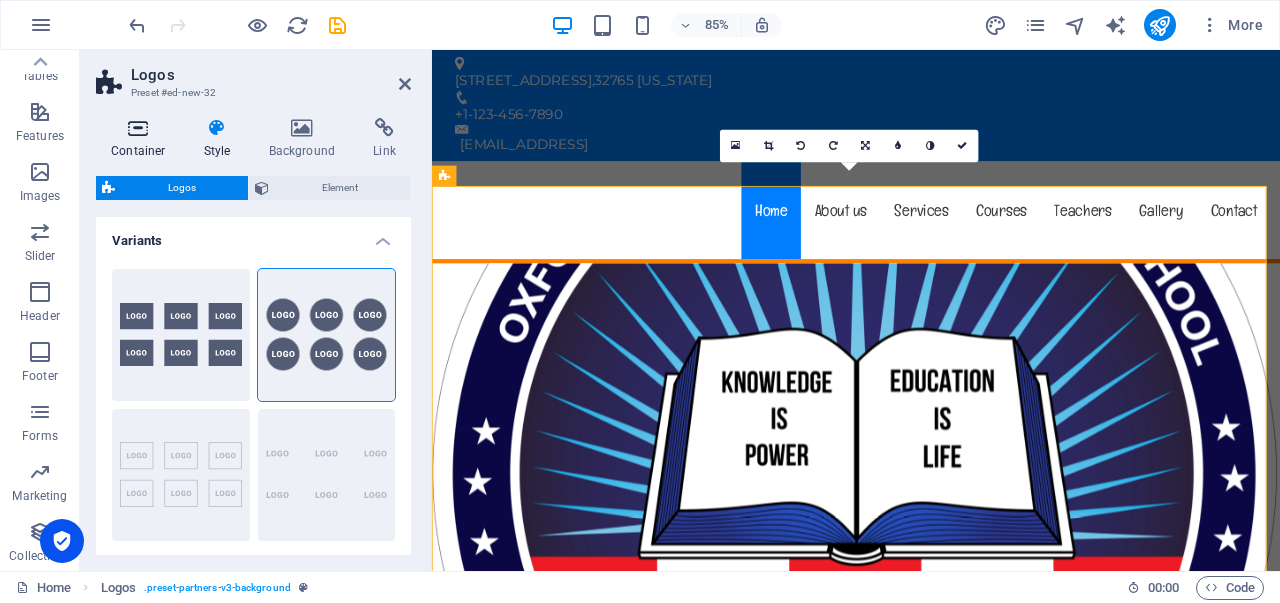 click at bounding box center (138, 128) 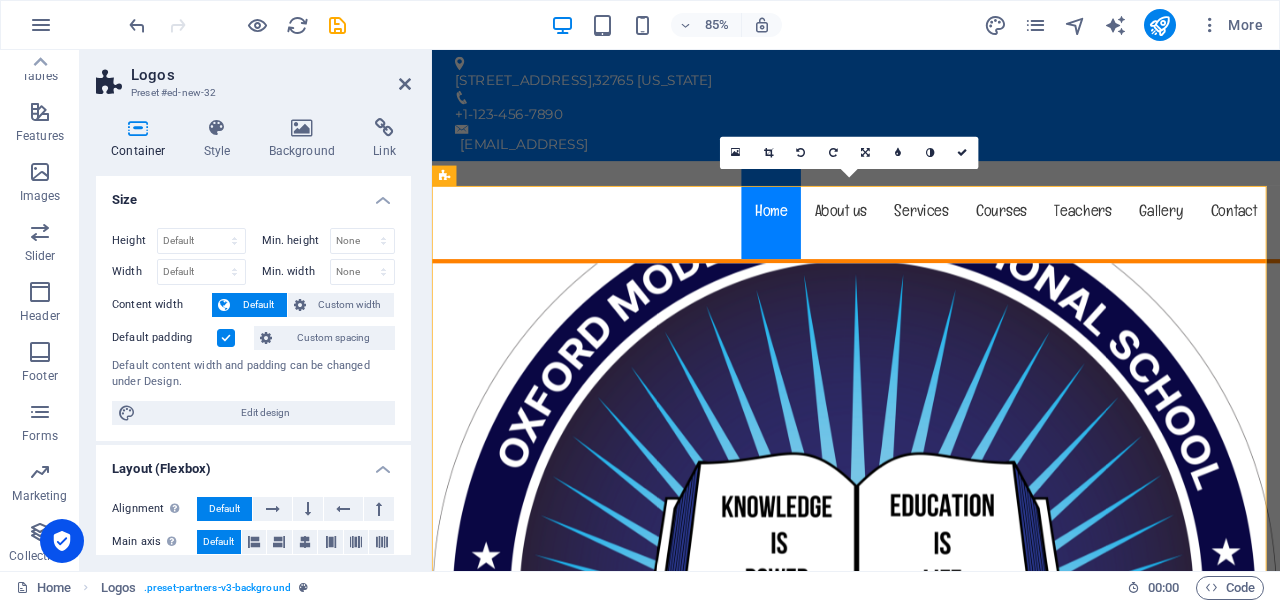 drag, startPoint x: 584, startPoint y: 288, endPoint x: 682, endPoint y: 288, distance: 98 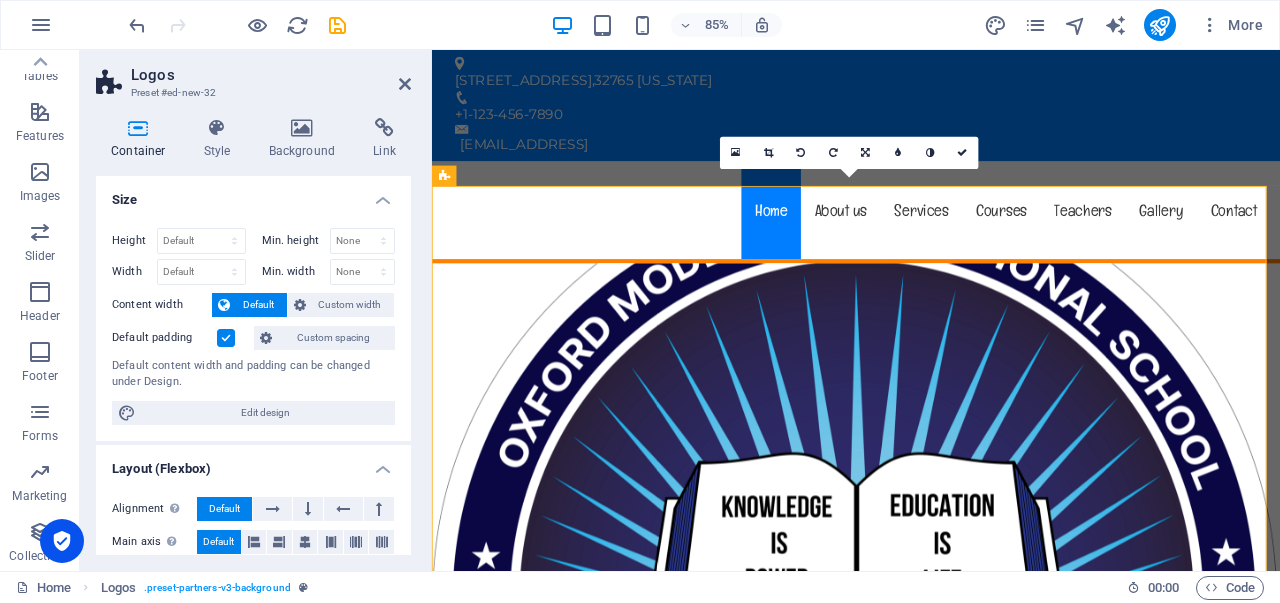 click at bounding box center [931, 694] 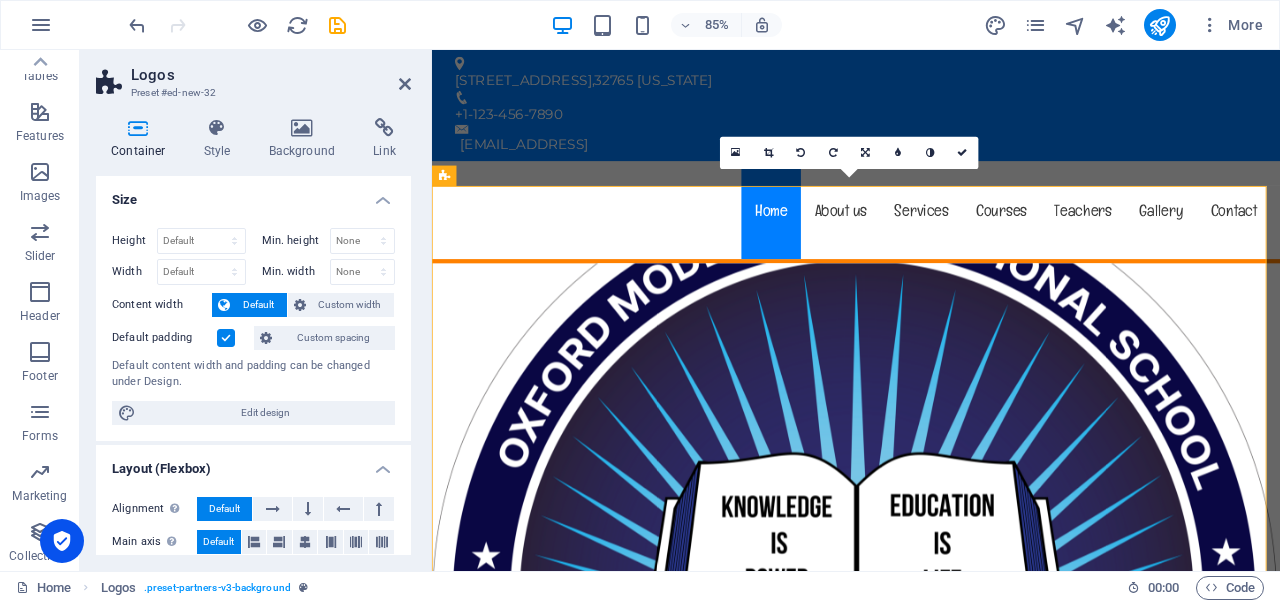 drag, startPoint x: 643, startPoint y: 250, endPoint x: 806, endPoint y: 251, distance: 163.00307 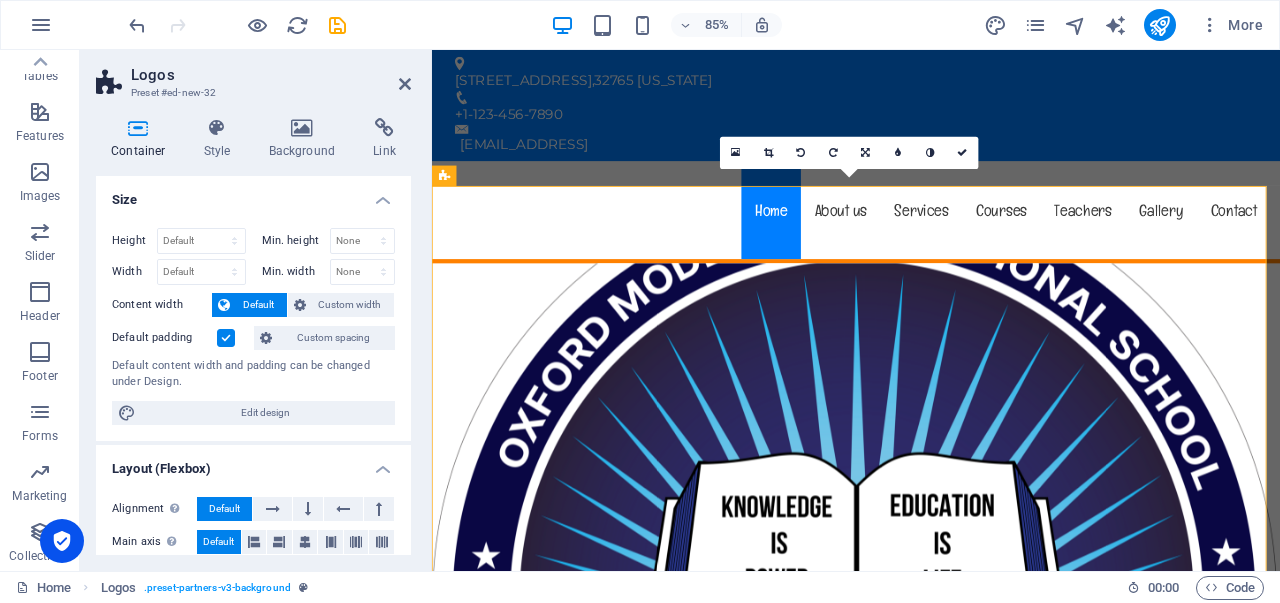 click at bounding box center [931, 694] 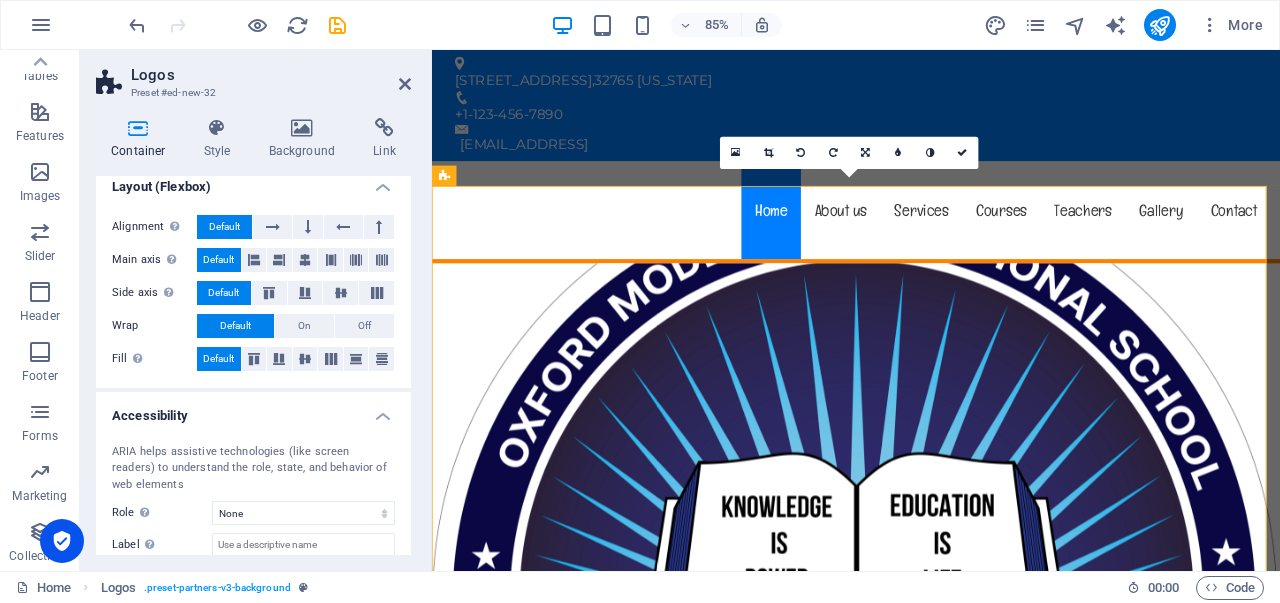 scroll, scrollTop: 394, scrollLeft: 0, axis: vertical 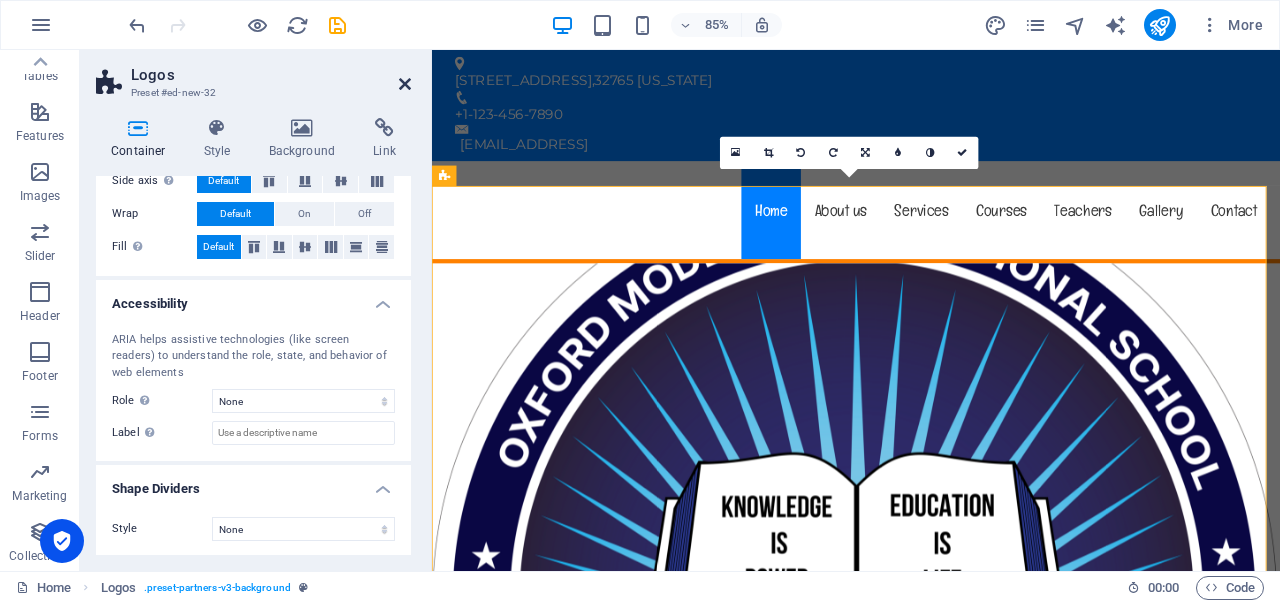 click at bounding box center [405, 84] 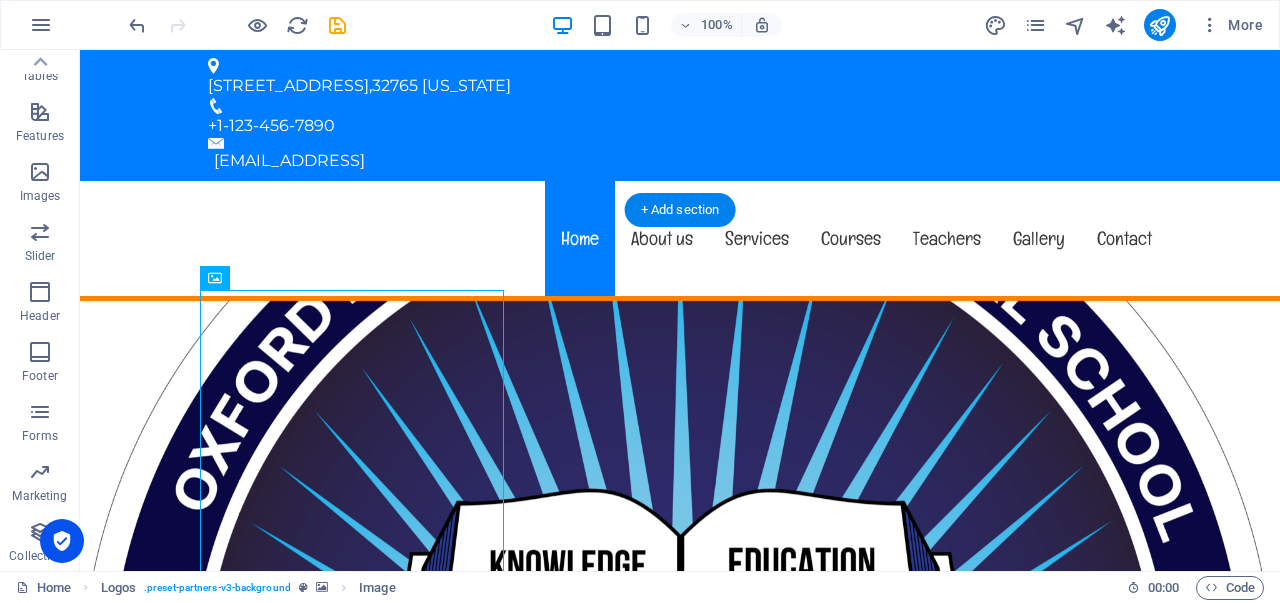 drag, startPoint x: 380, startPoint y: 320, endPoint x: 523, endPoint y: 321, distance: 143.0035 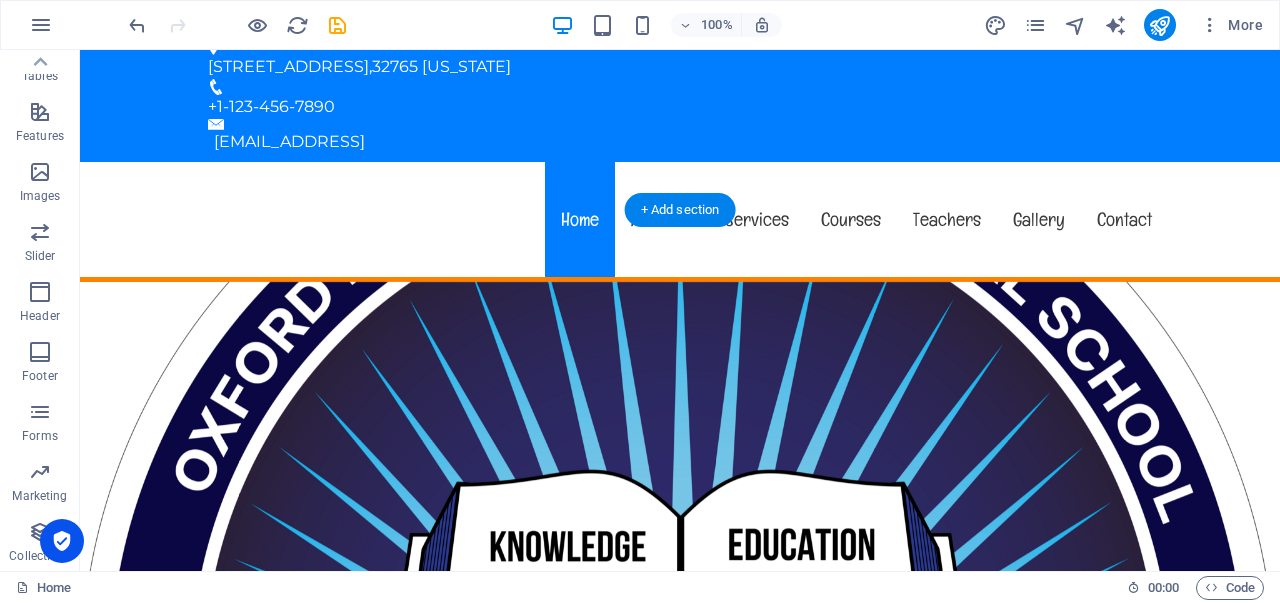 scroll, scrollTop: 0, scrollLeft: 0, axis: both 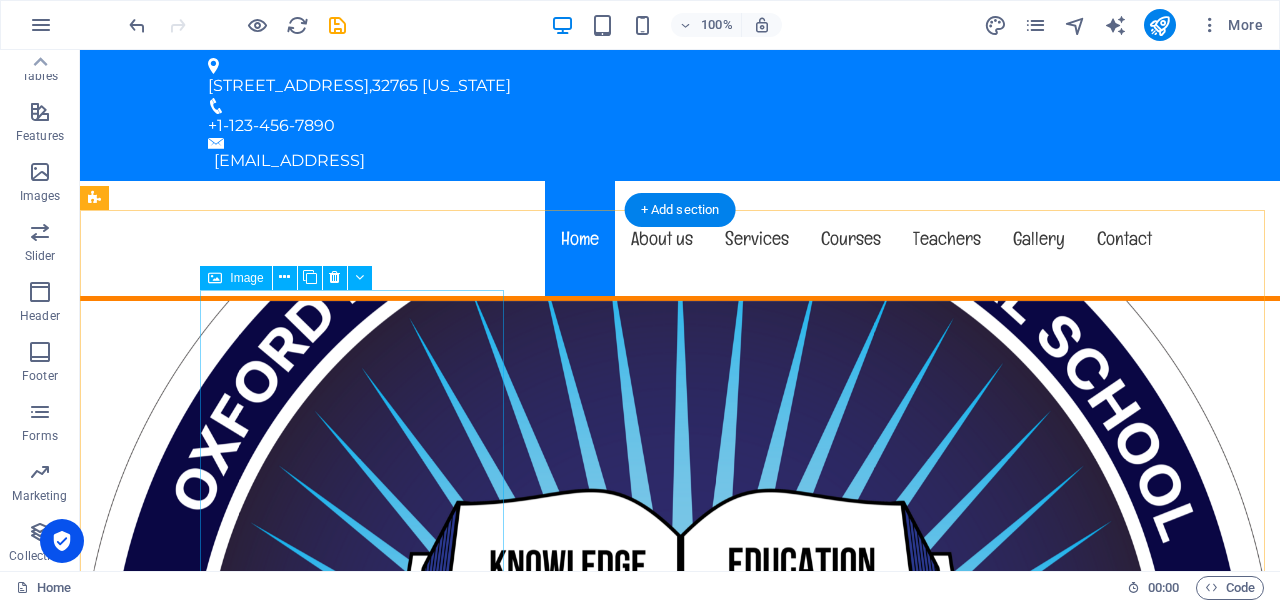 click at bounding box center [248, 1321] 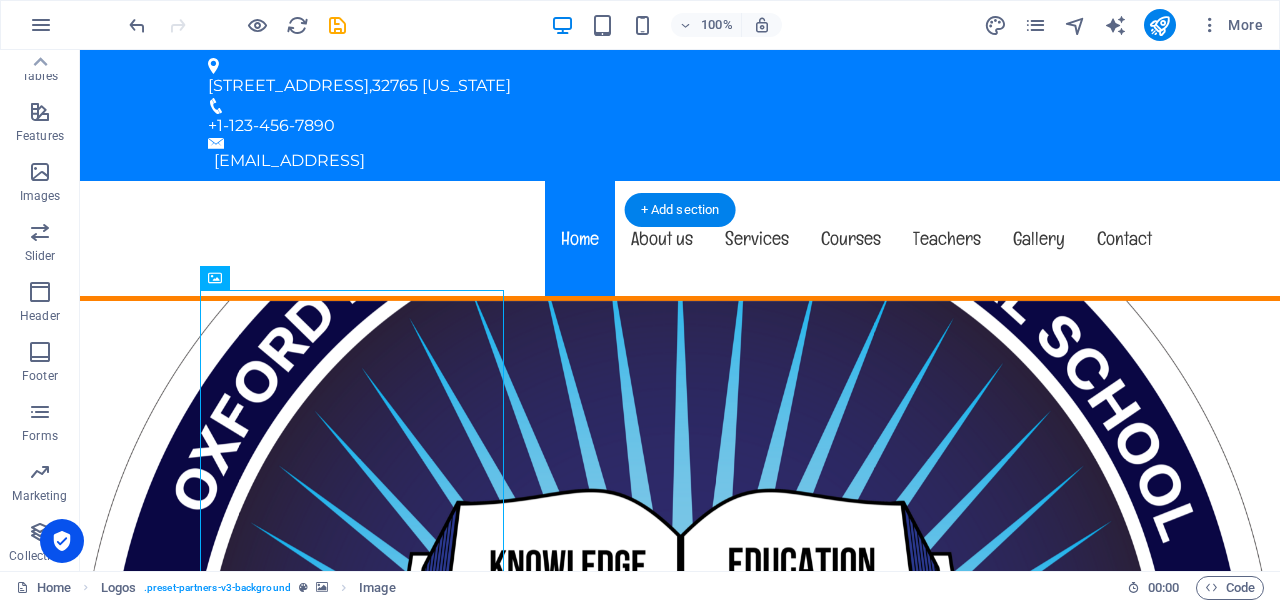 click at bounding box center [680, 694] 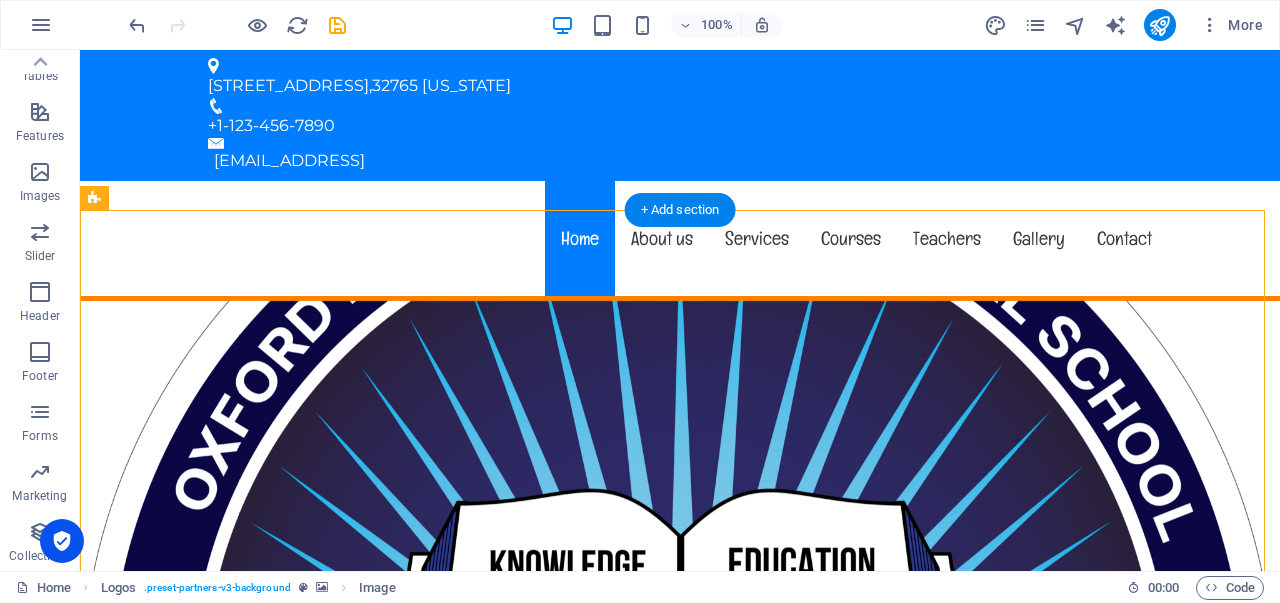 click at bounding box center [680, 694] 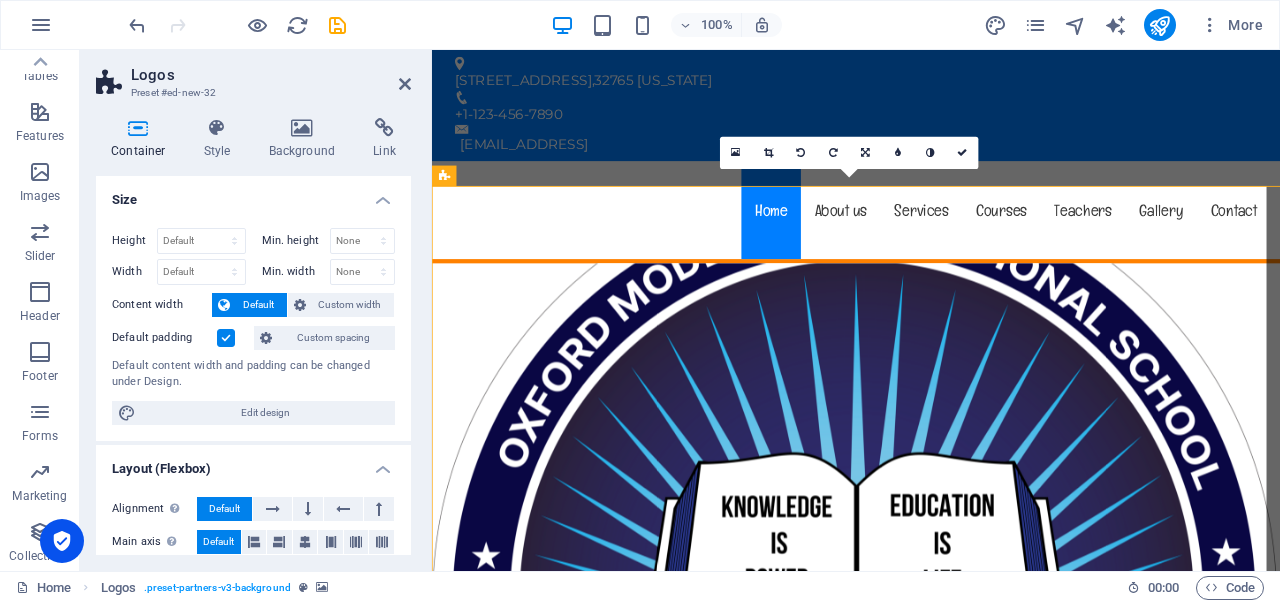 click on "Height Default px rem % vh vw Min. height None px rem % vh vw Width Default px rem % em vh vw Min. width None px rem % vh vw Content width Default Custom width Width Default px rem % em vh vw Min. width None px rem % vh vw Default padding Custom spacing Default content width and padding can be changed under Design. Edit design" at bounding box center (253, 326) 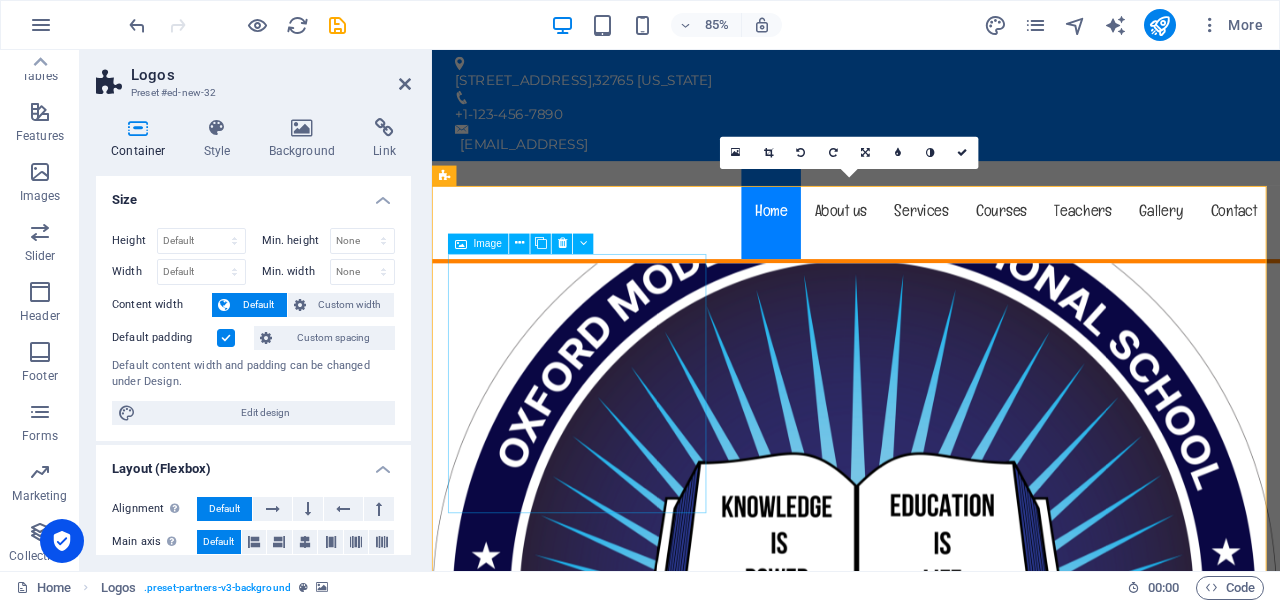 click at bounding box center [600, 1321] 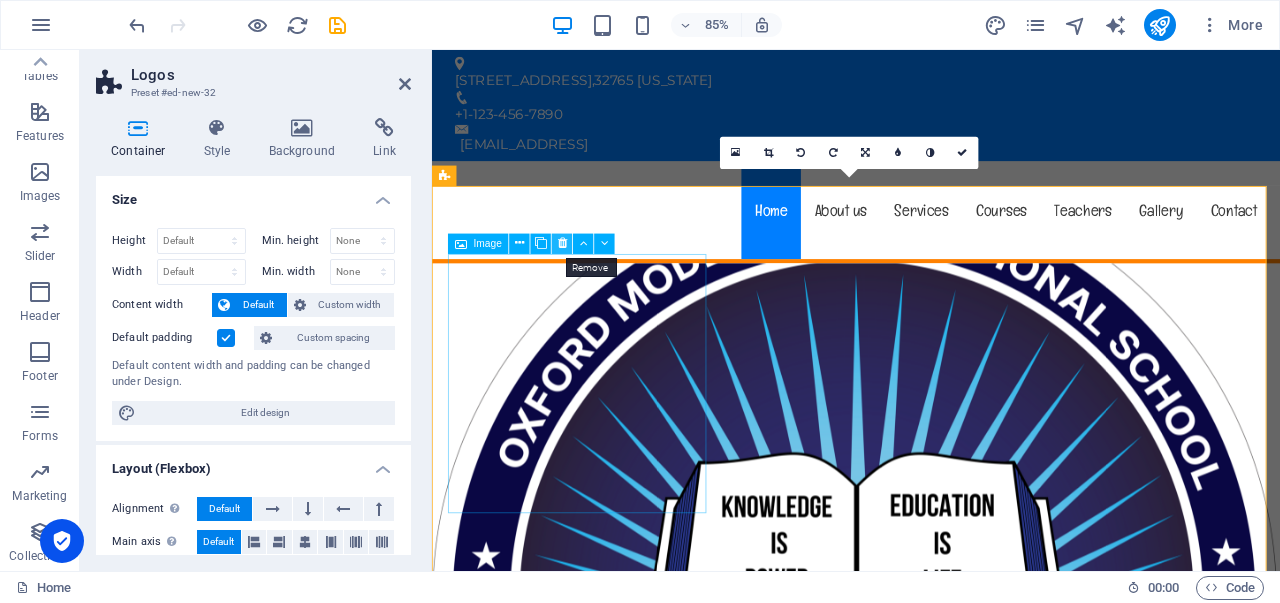 click at bounding box center [562, 244] 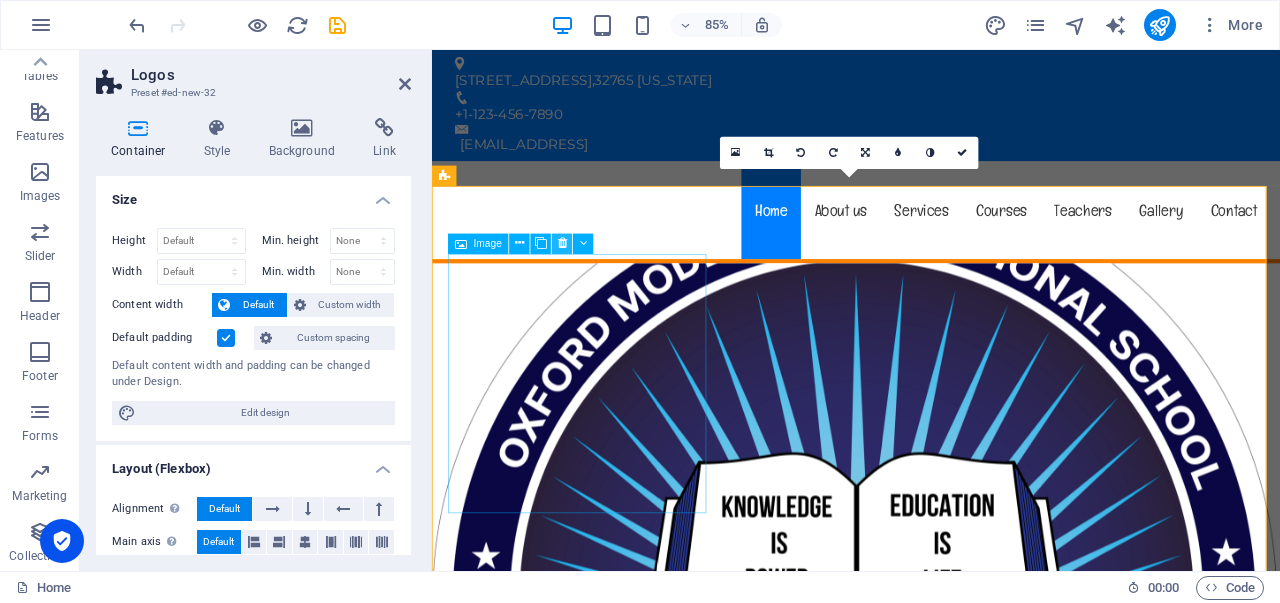 click at bounding box center (562, 244) 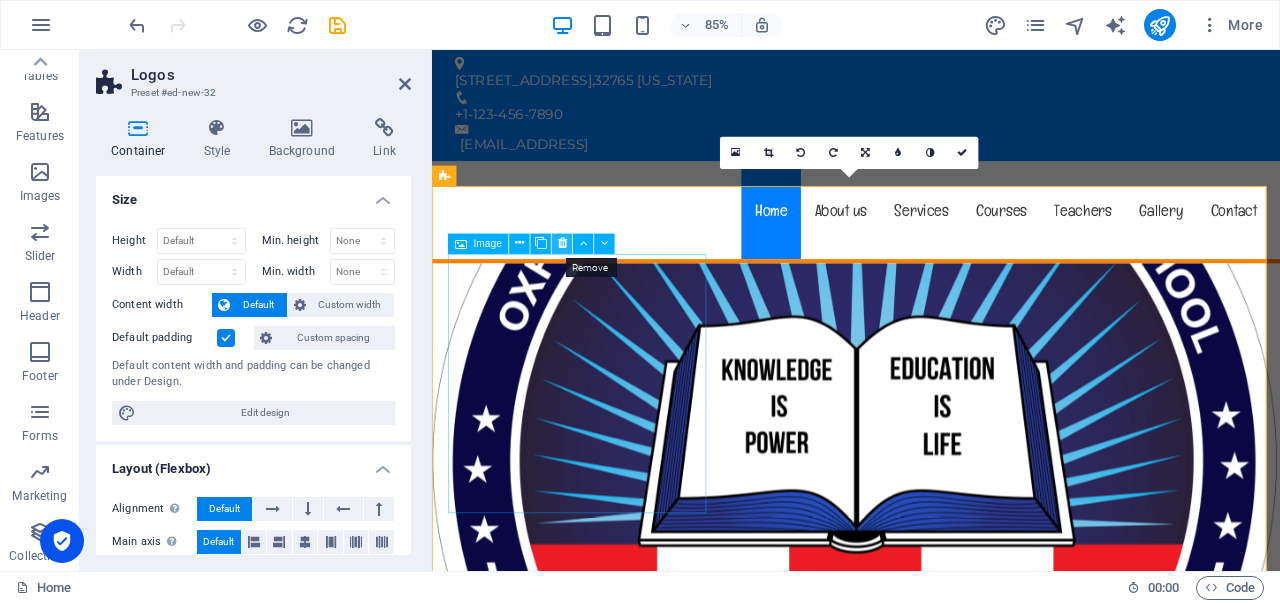 click at bounding box center [562, 244] 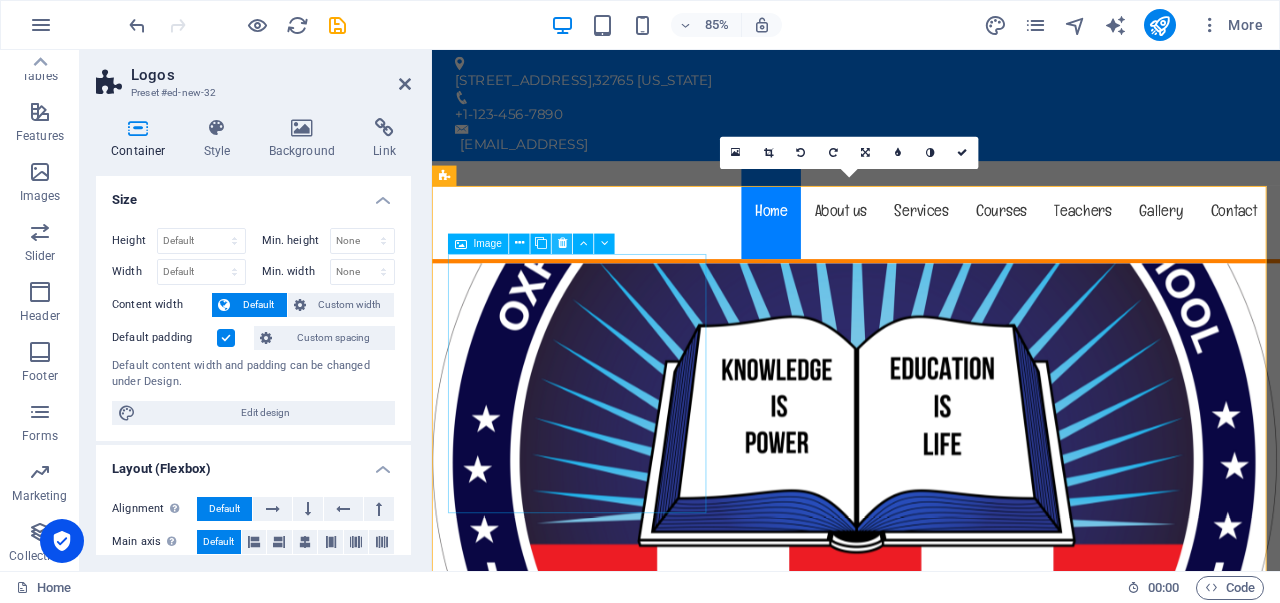 click at bounding box center [562, 244] 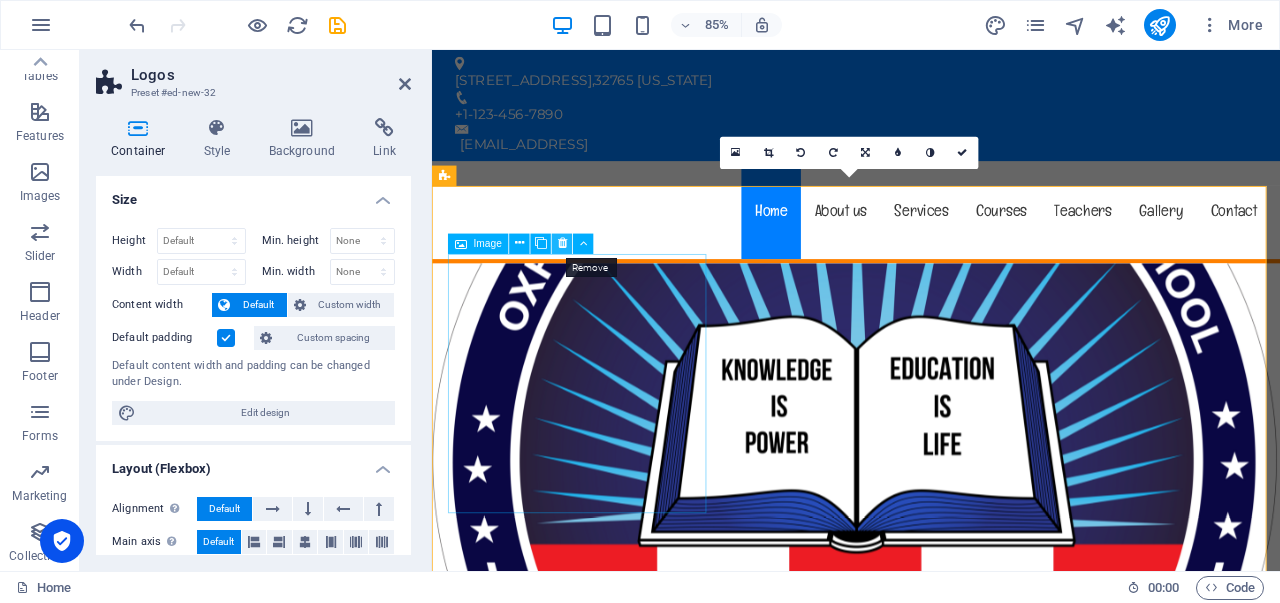 click at bounding box center [562, 244] 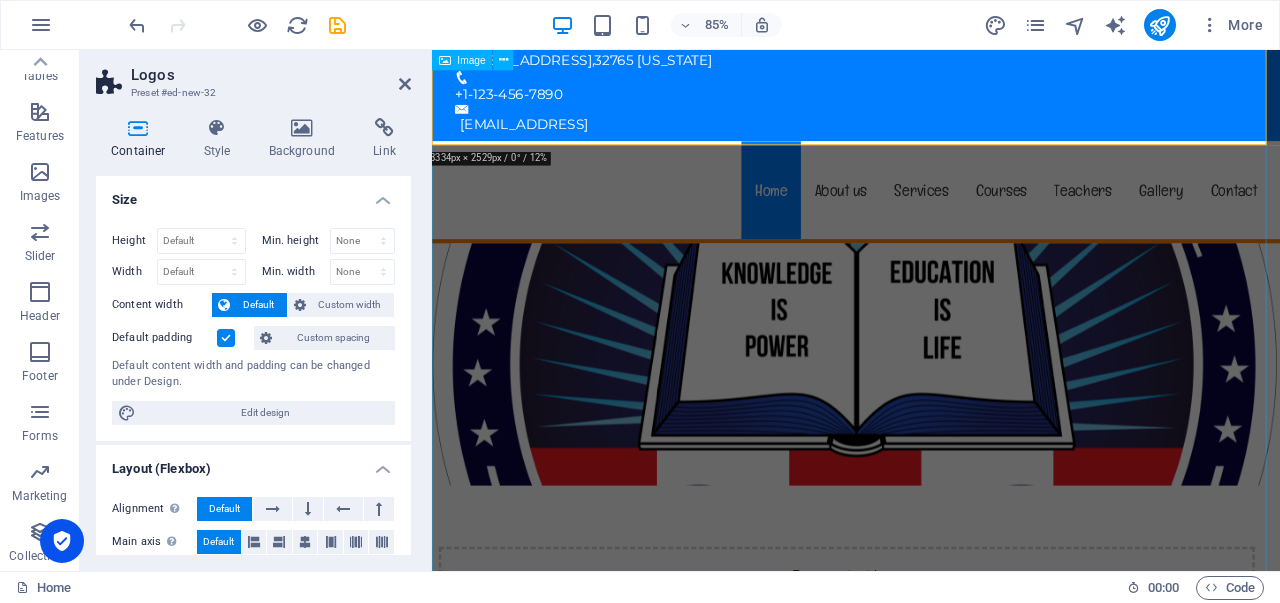 scroll, scrollTop: 0, scrollLeft: 0, axis: both 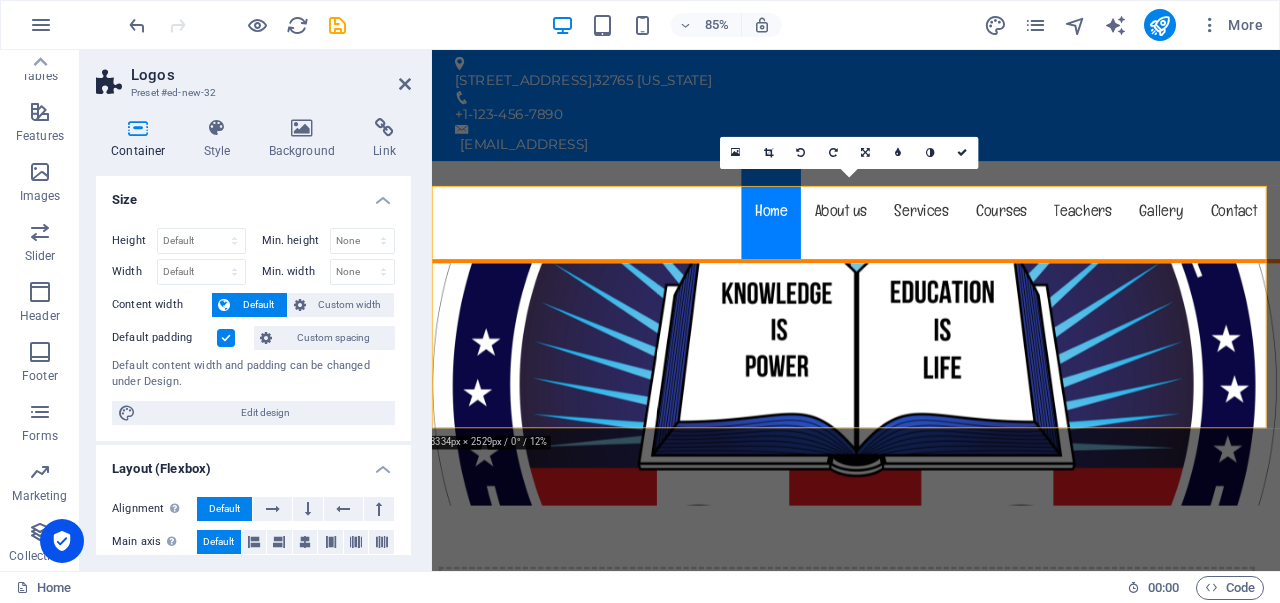 click at bounding box center [931, 443] 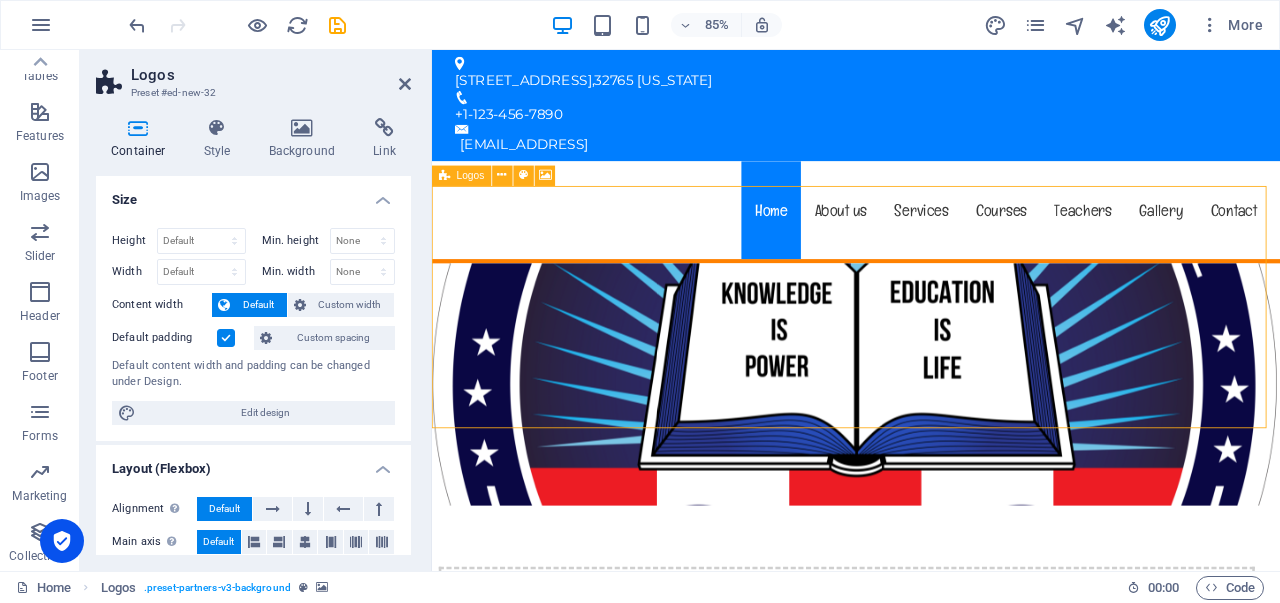 drag, startPoint x: 573, startPoint y: 288, endPoint x: 653, endPoint y: 269, distance: 82.2253 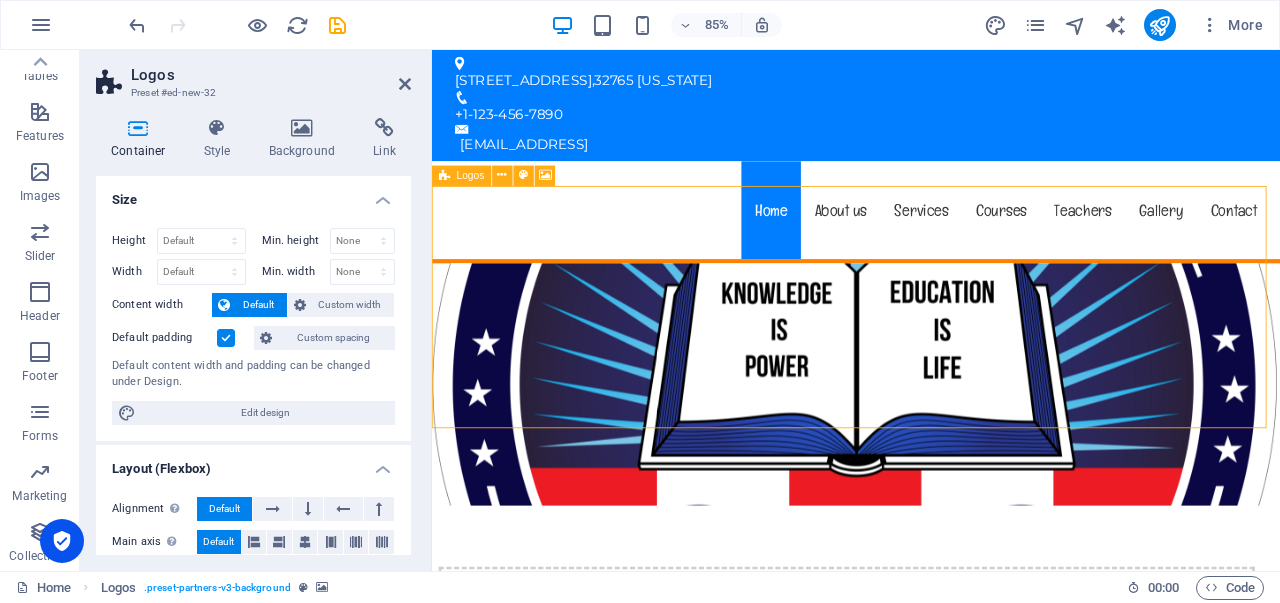 click on "Drop content here or  Add elements  Paste clipboard" at bounding box center (920, 729) 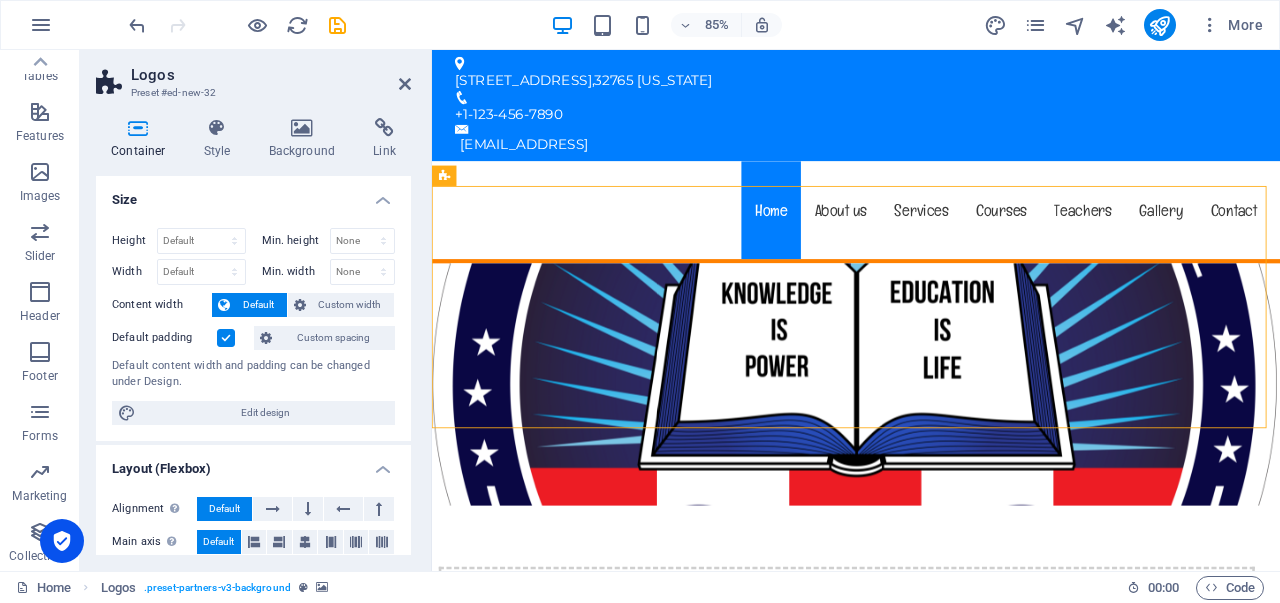 drag, startPoint x: 645, startPoint y: 244, endPoint x: 729, endPoint y: 245, distance: 84.00595 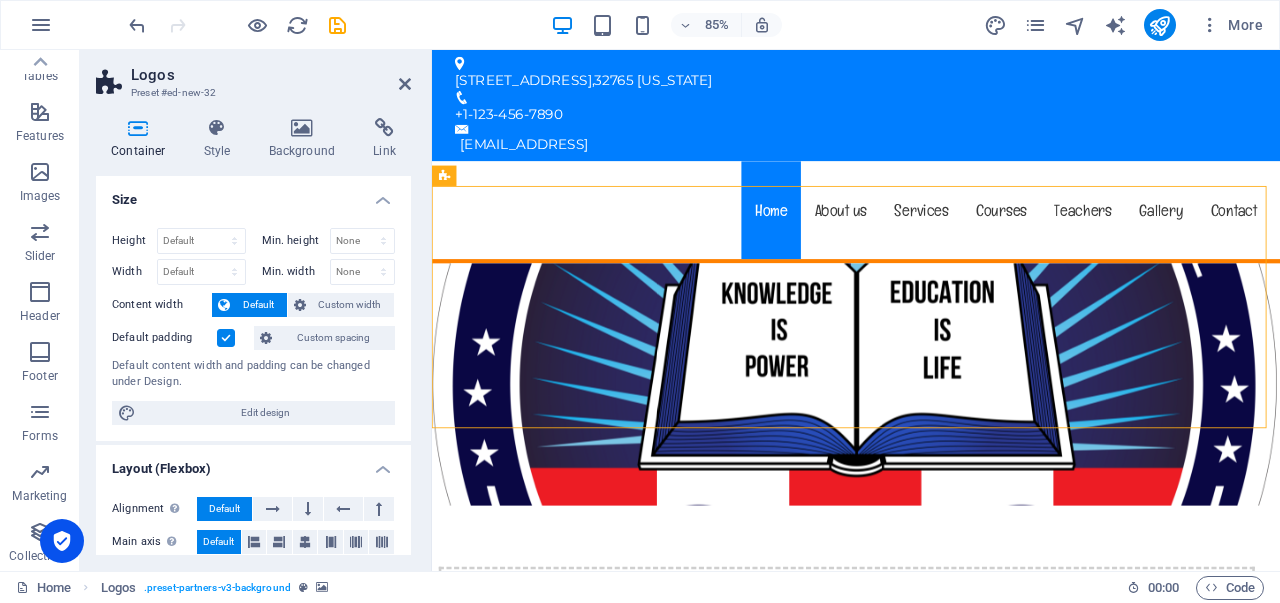 click at bounding box center [931, 443] 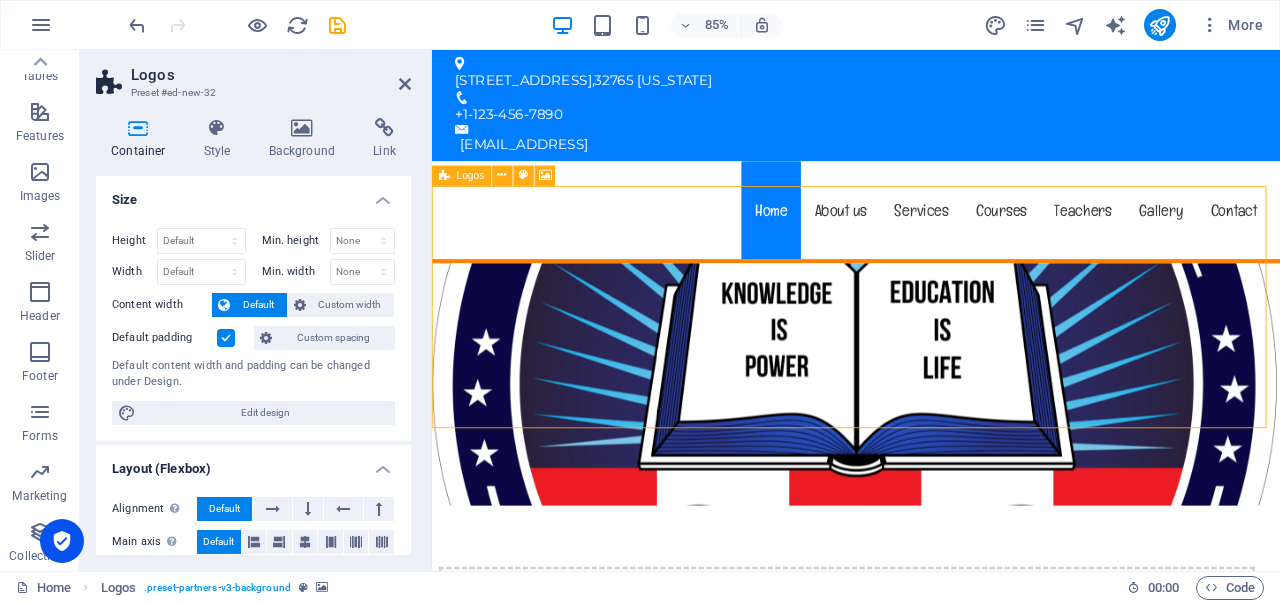 drag, startPoint x: 777, startPoint y: 252, endPoint x: 773, endPoint y: 326, distance: 74.10803 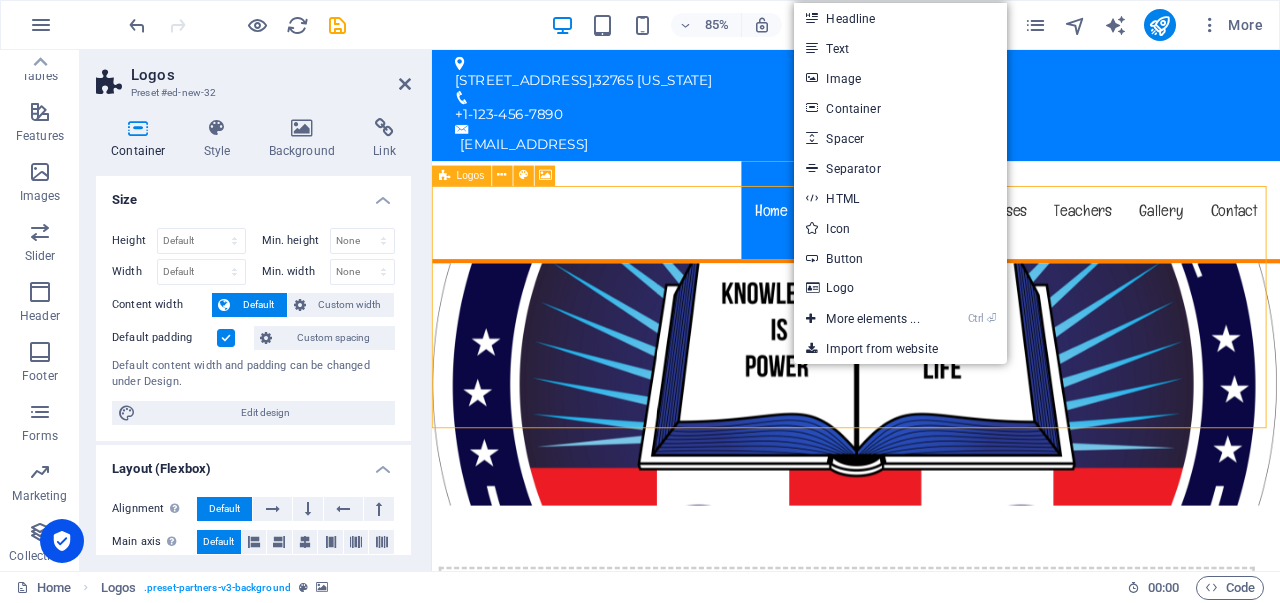 click on "Drop content here or  Add elements  Paste clipboard" at bounding box center (920, 729) 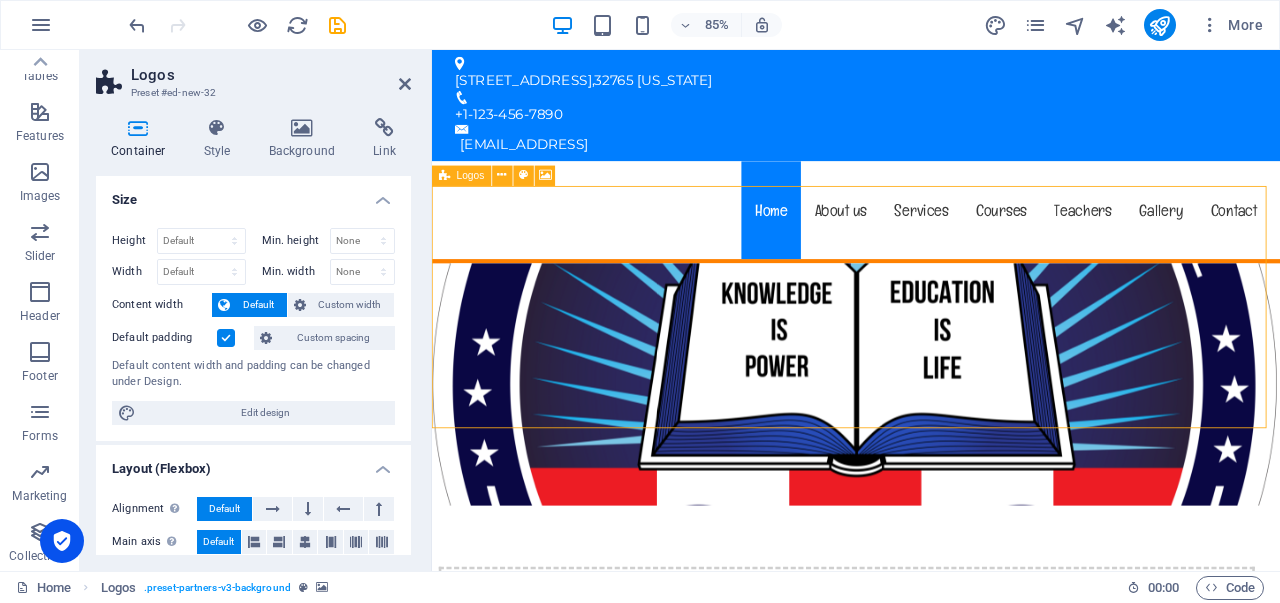 click on "Drop content here or  Add elements  Paste clipboard" at bounding box center (920, 729) 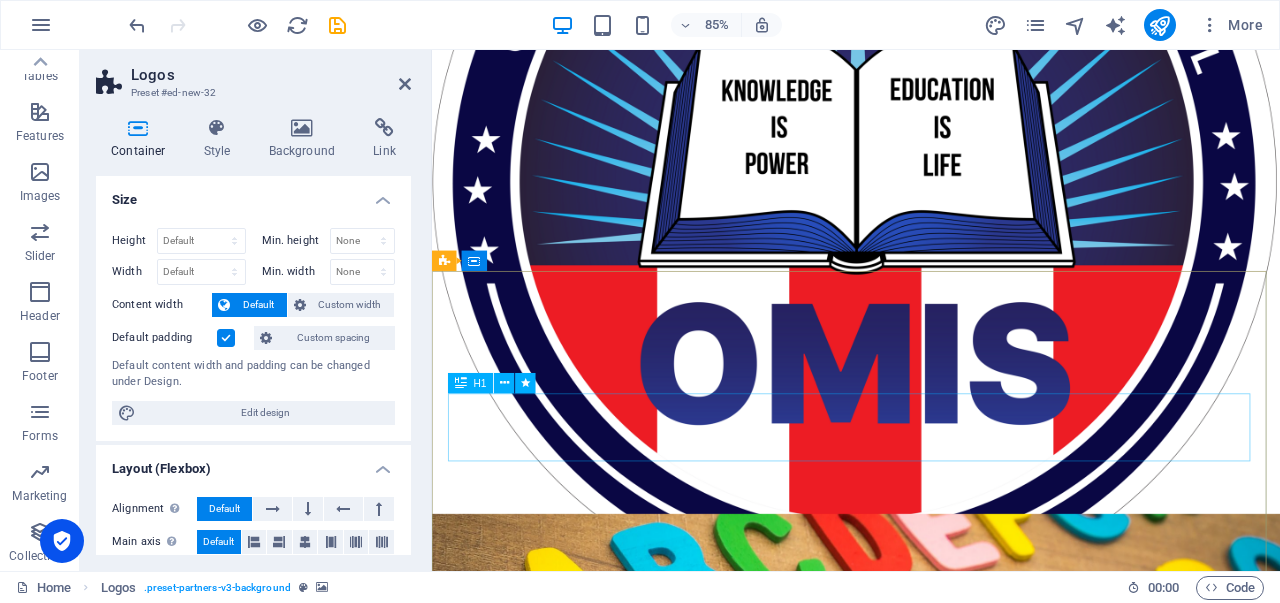 scroll, scrollTop: 933, scrollLeft: 0, axis: vertical 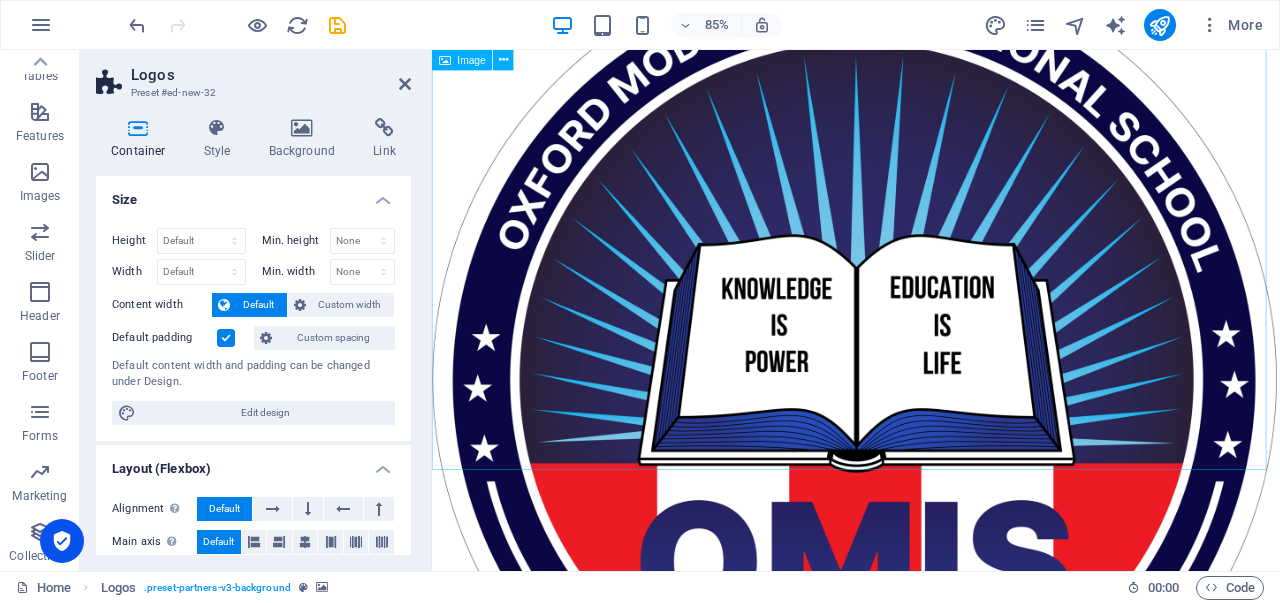 click at bounding box center [931, 438] 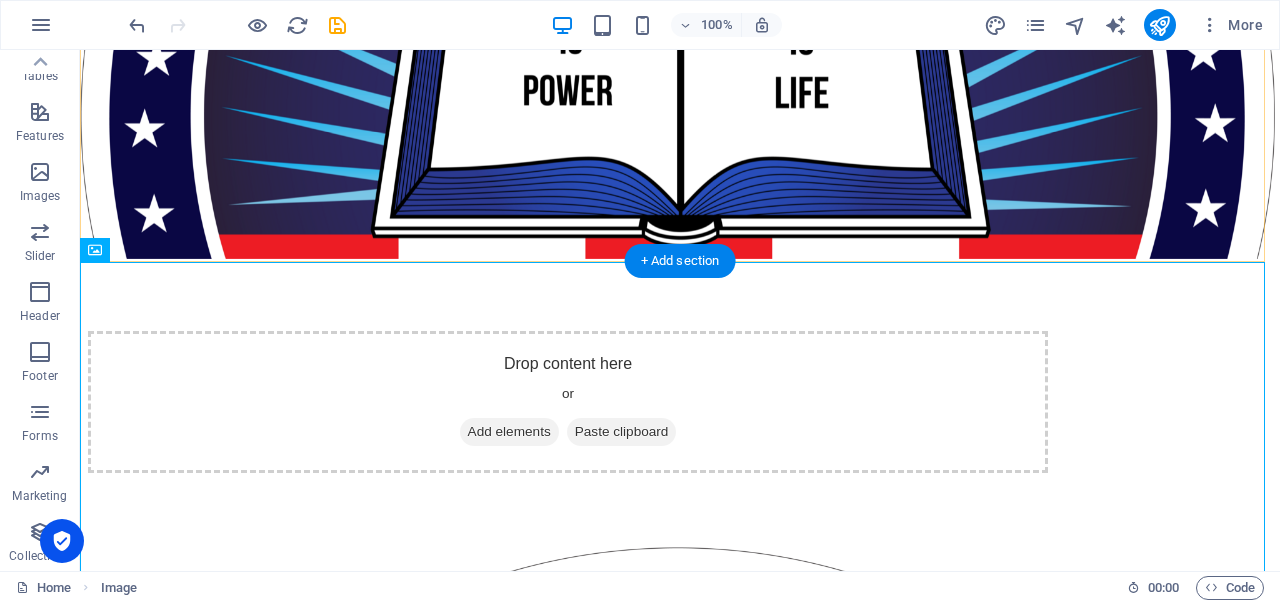 scroll, scrollTop: 233, scrollLeft: 0, axis: vertical 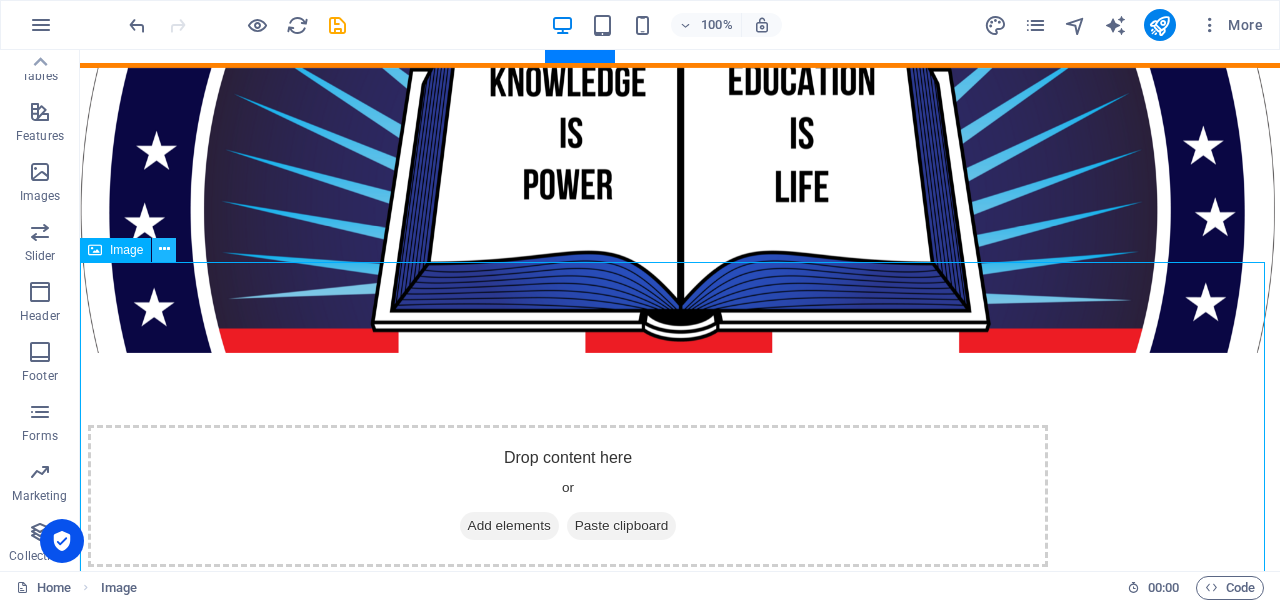 click at bounding box center [164, 249] 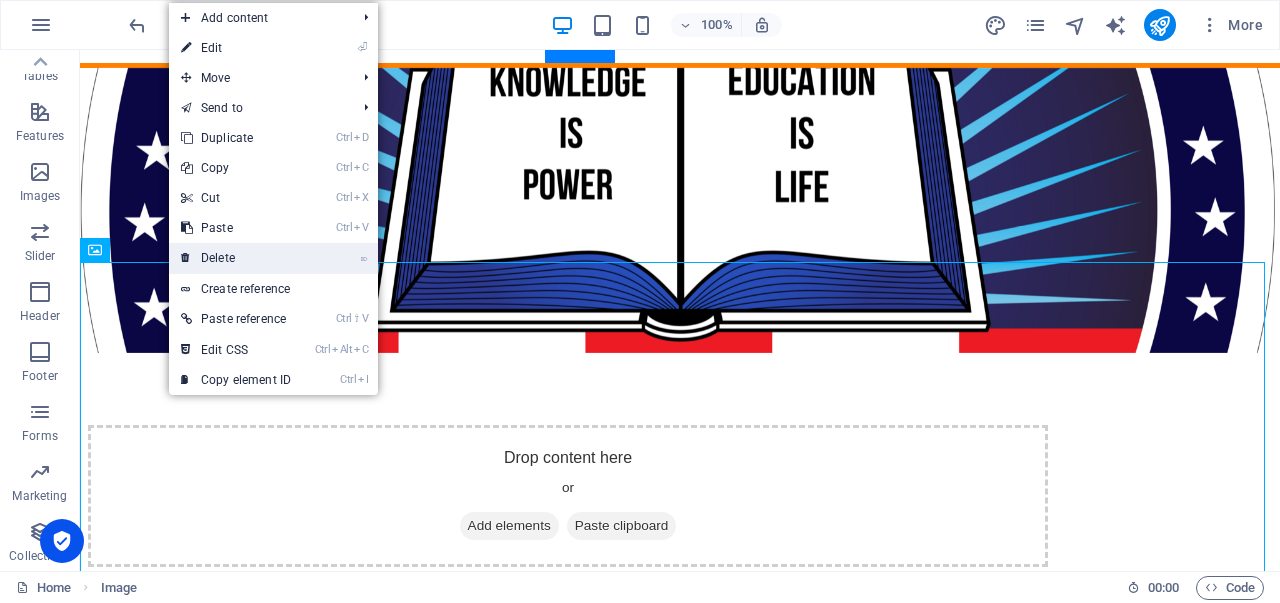 click on "⌦  Delete" at bounding box center [236, 258] 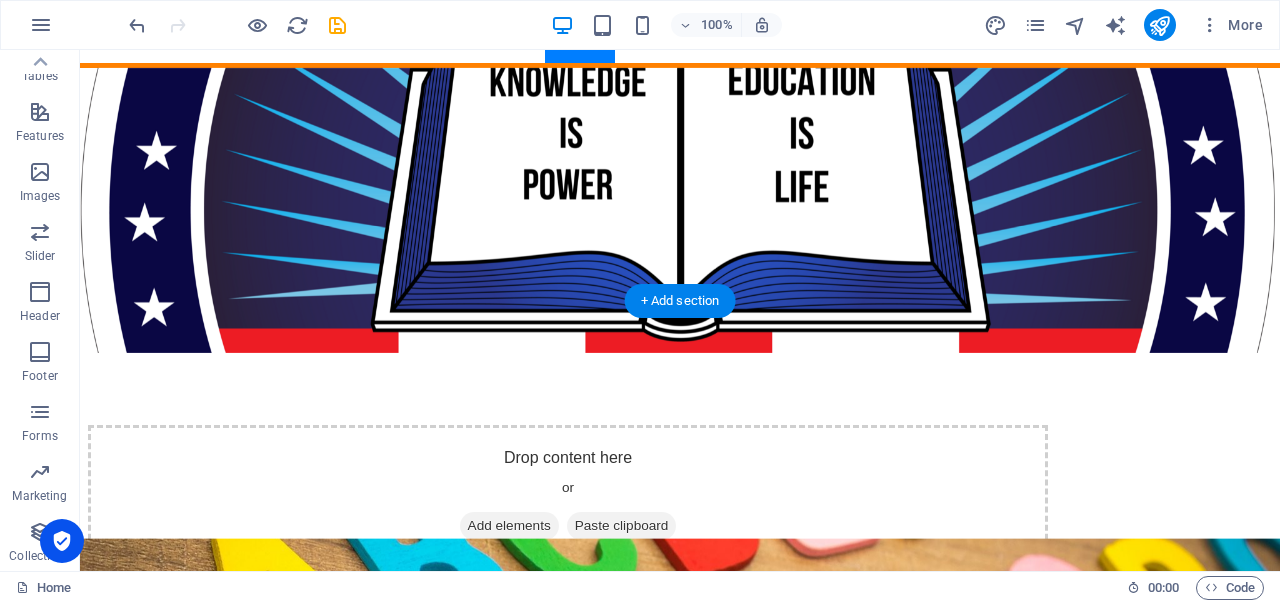 scroll, scrollTop: 0, scrollLeft: 0, axis: both 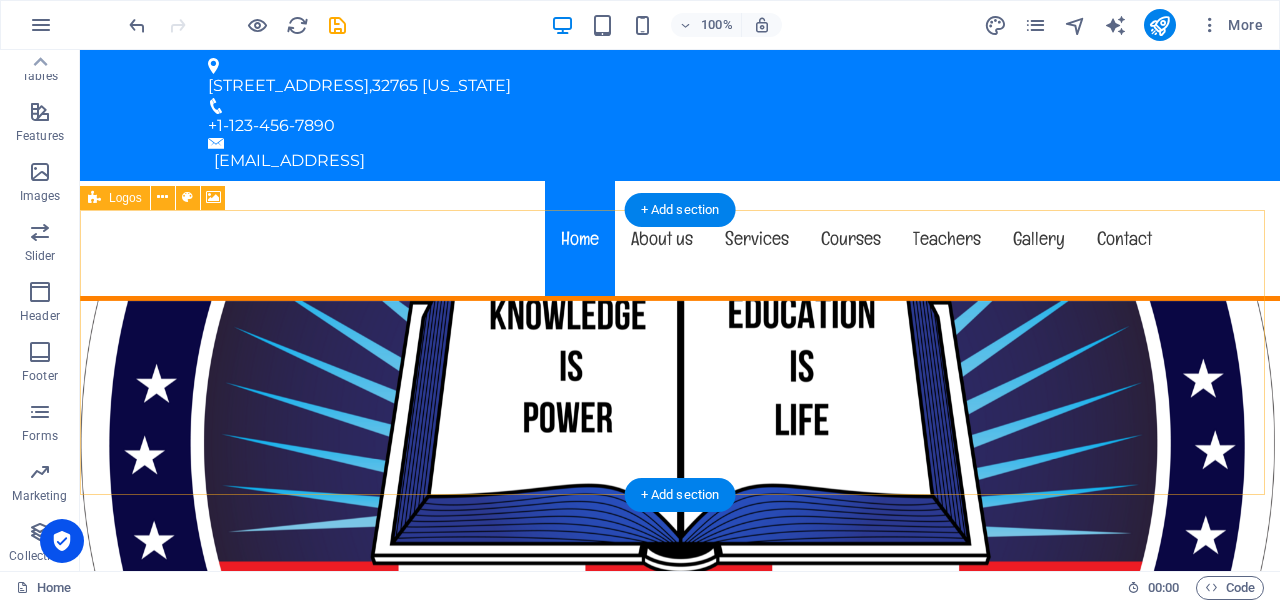 click on "Drop content here or  Add elements  Paste clipboard" at bounding box center (568, 729) 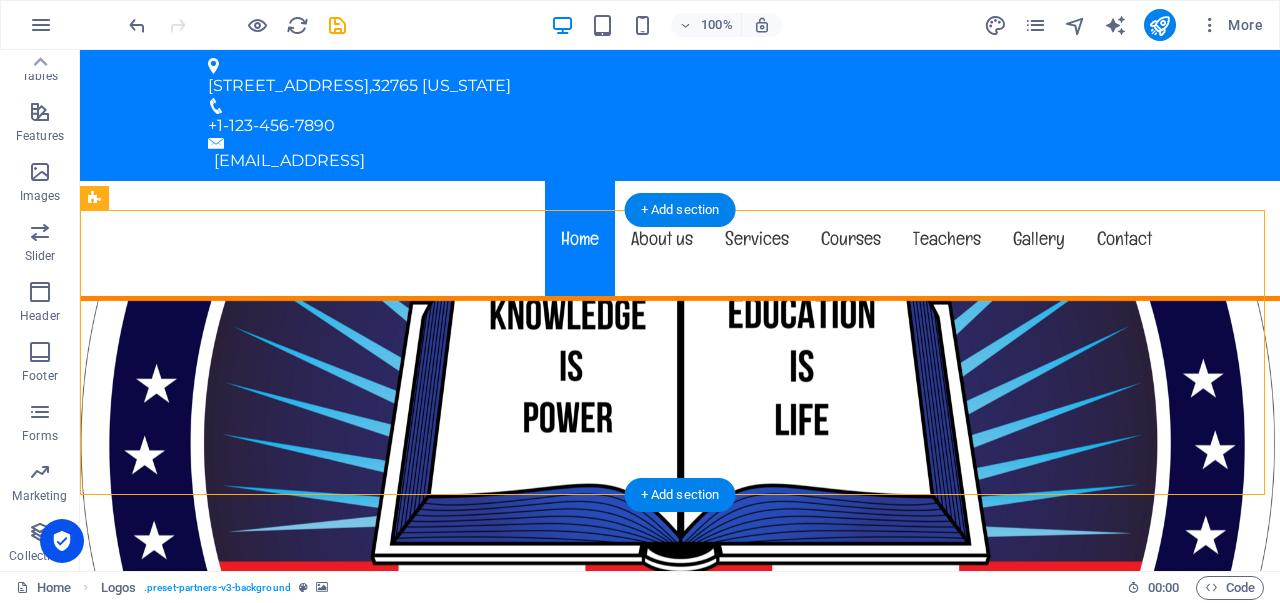 click at bounding box center [680, 443] 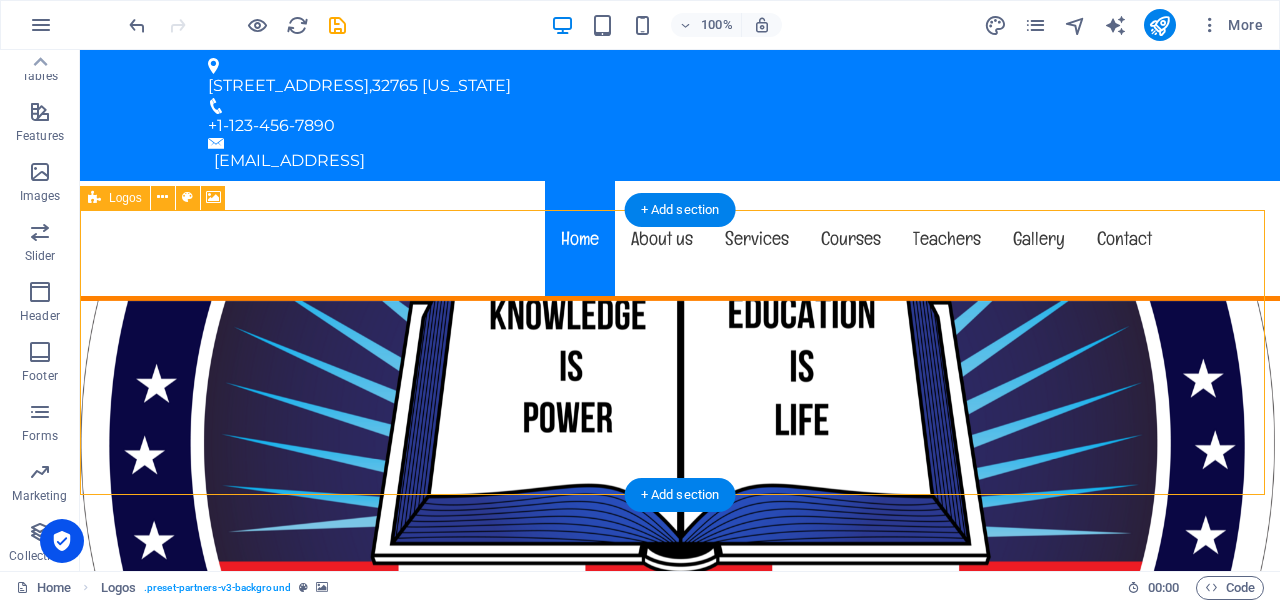 drag, startPoint x: 392, startPoint y: 250, endPoint x: 390, endPoint y: 296, distance: 46.043457 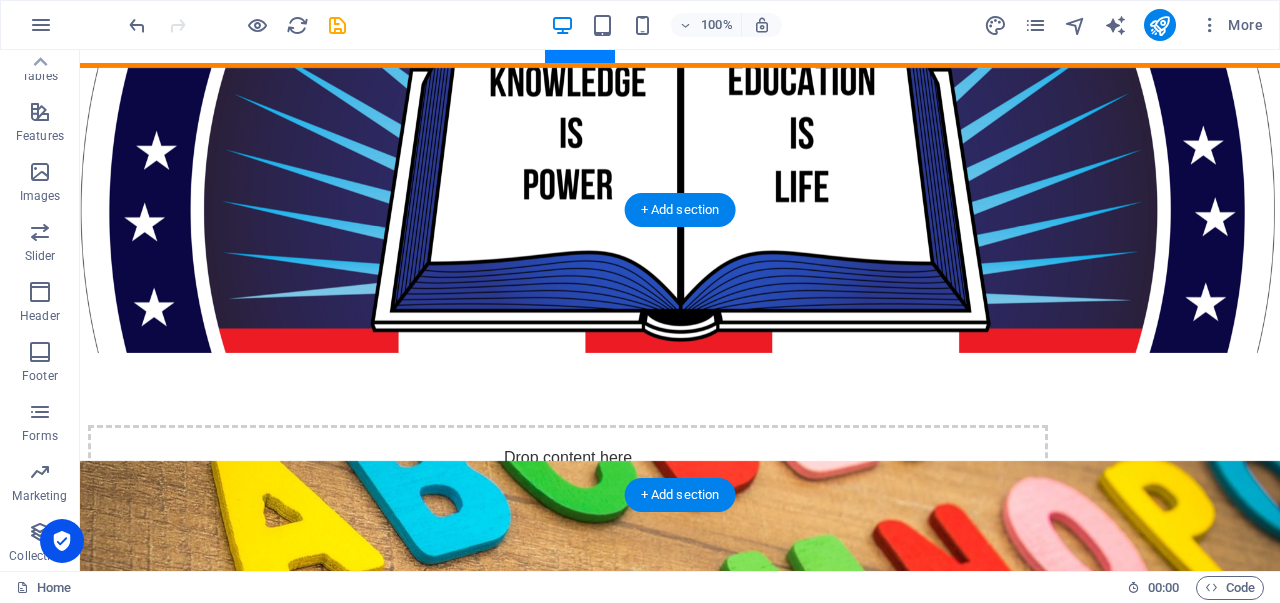 scroll, scrollTop: 0, scrollLeft: 0, axis: both 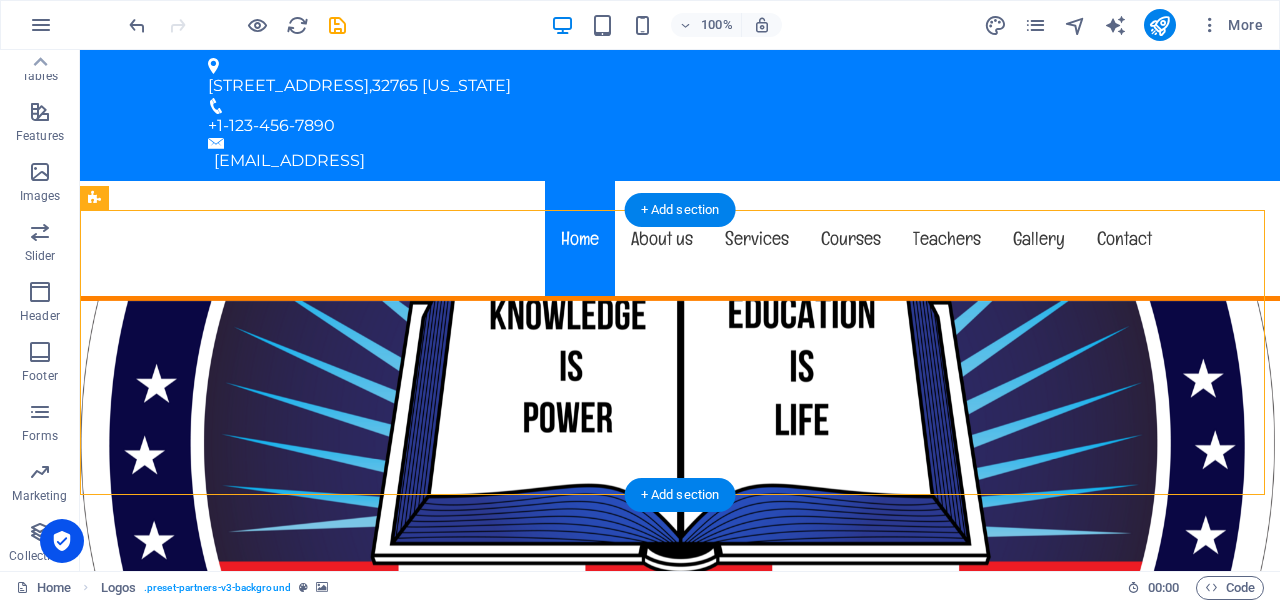 drag, startPoint x: 438, startPoint y: 287, endPoint x: 437, endPoint y: 255, distance: 32.01562 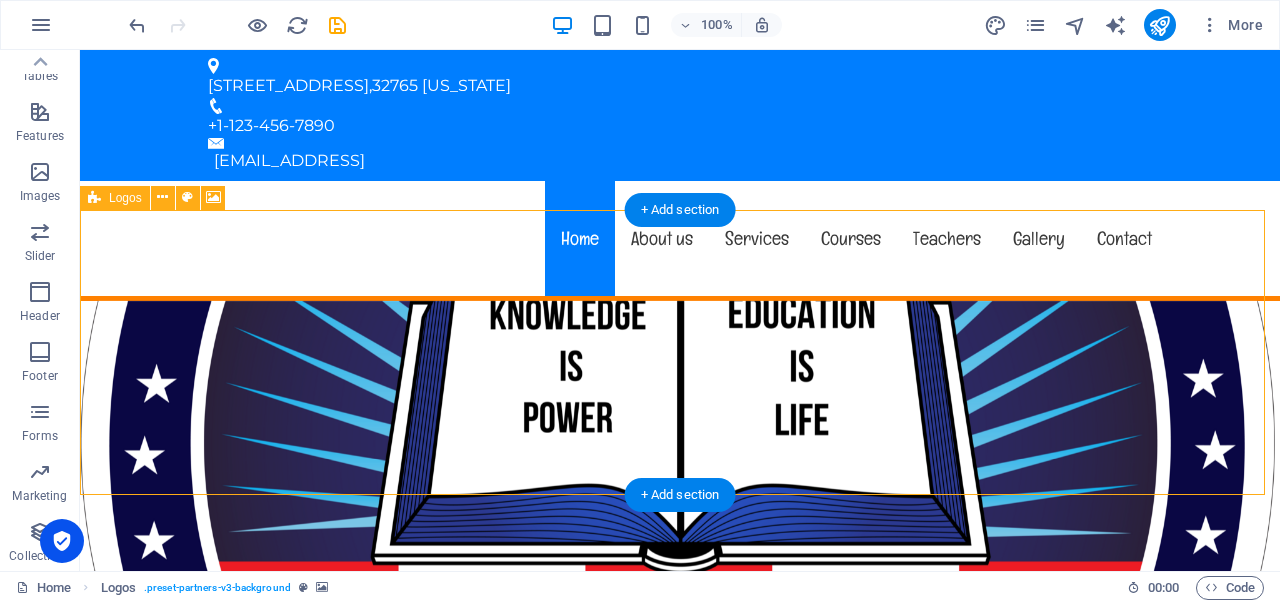 drag, startPoint x: 252, startPoint y: 287, endPoint x: 322, endPoint y: 287, distance: 70 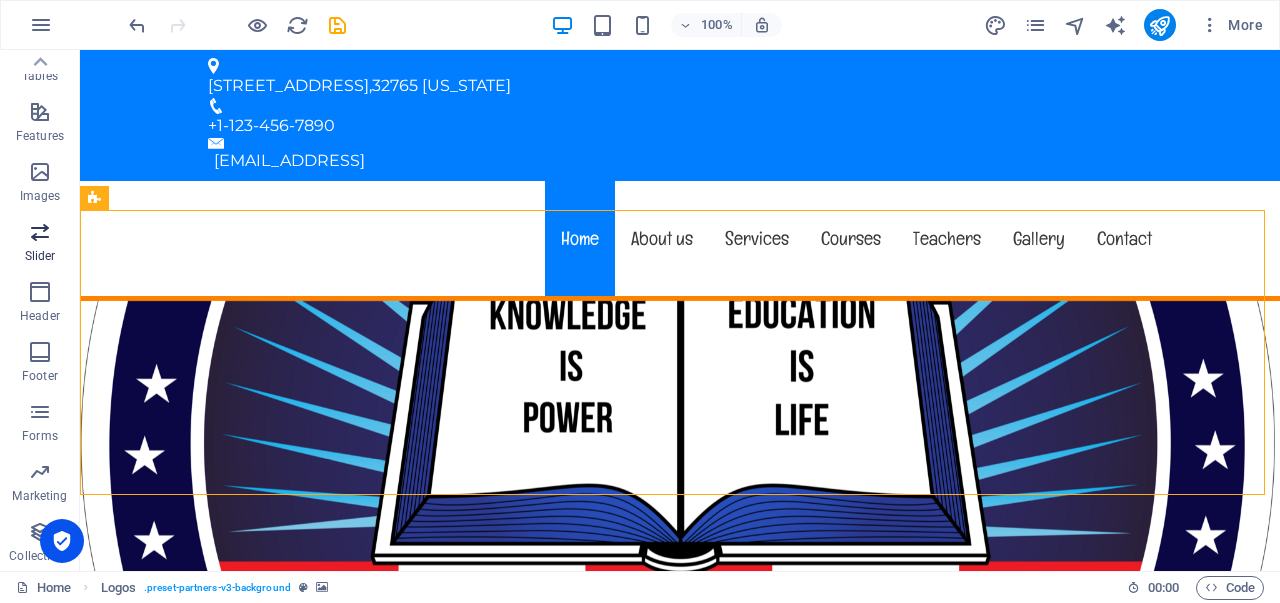 click on "Slider" at bounding box center (40, 256) 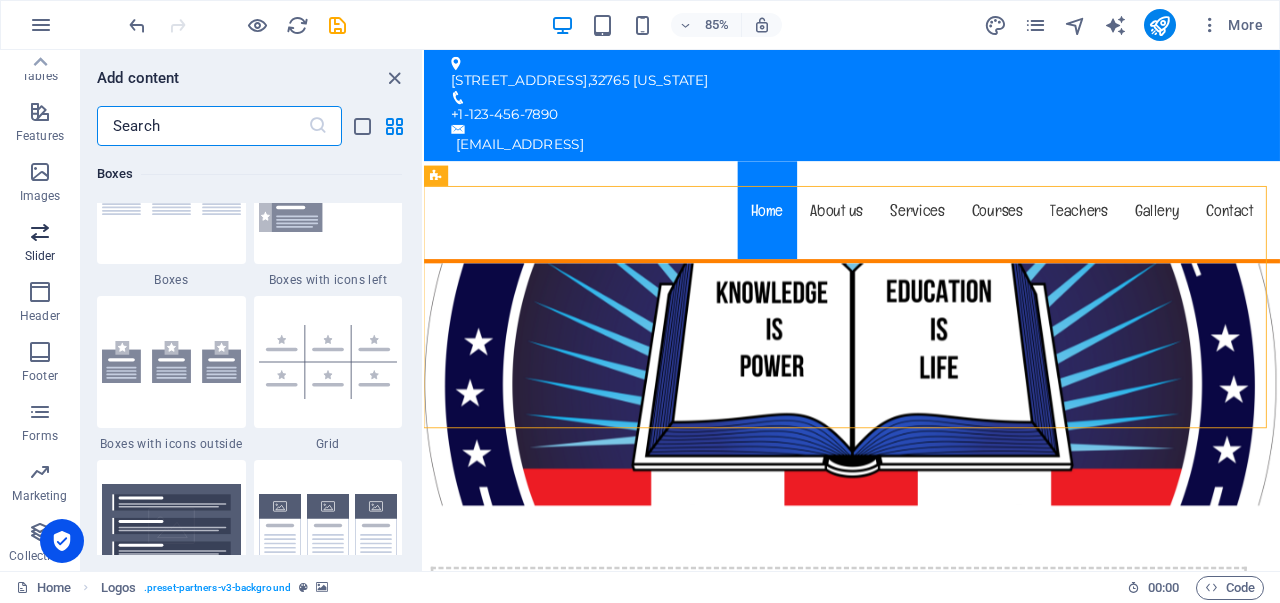 scroll, scrollTop: 11173, scrollLeft: 0, axis: vertical 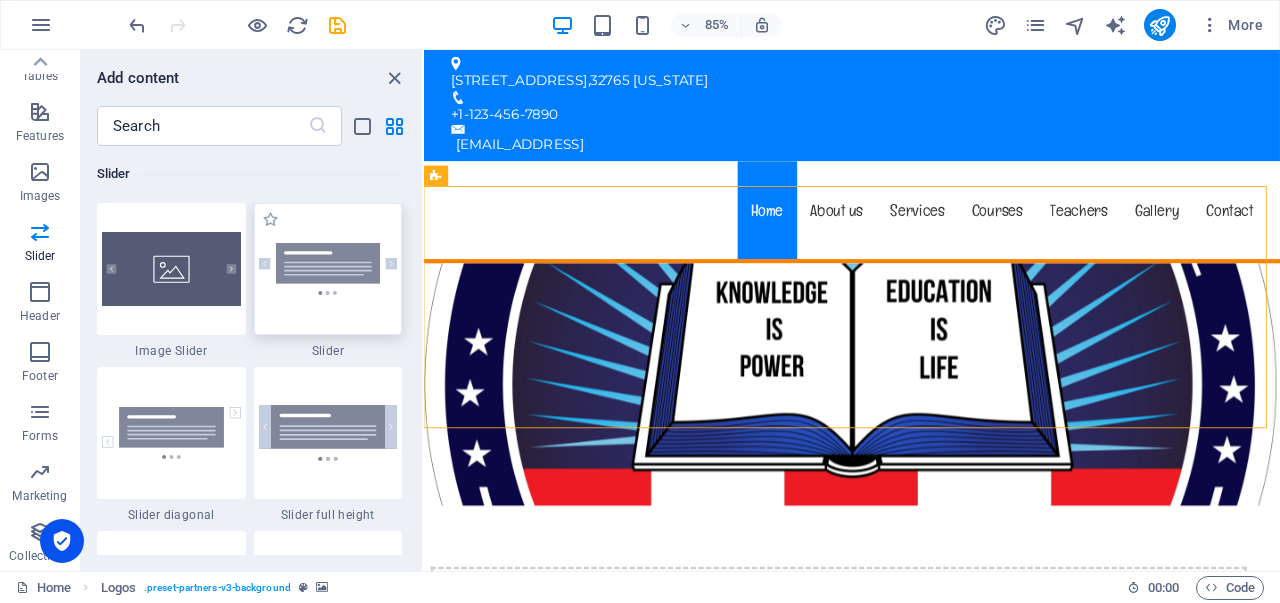click at bounding box center (328, 269) 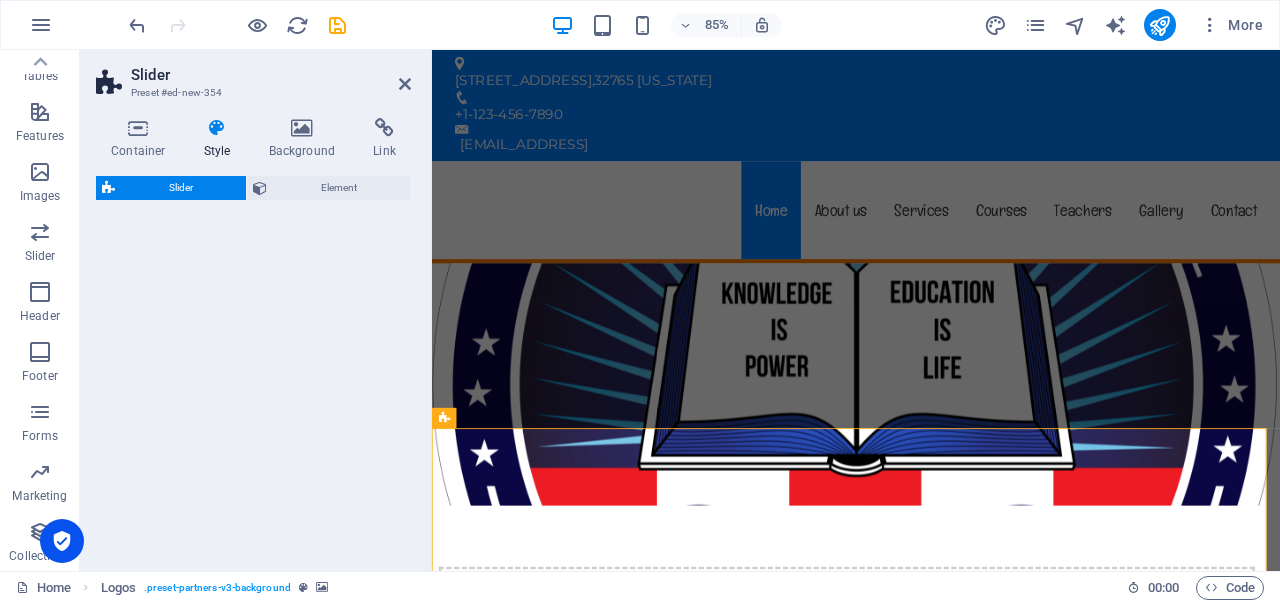 select on "rem" 